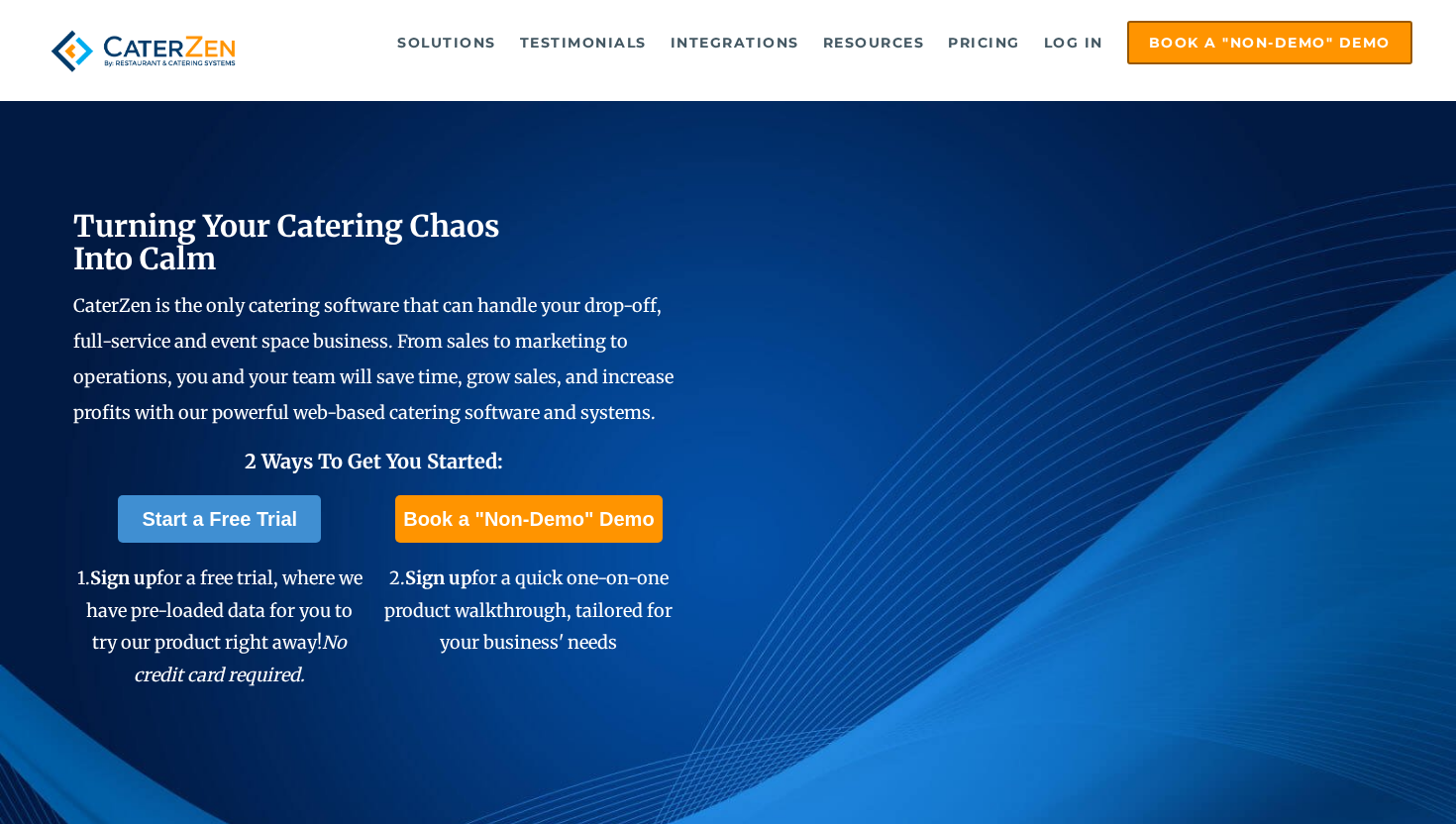 scroll, scrollTop: 0, scrollLeft: 0, axis: both 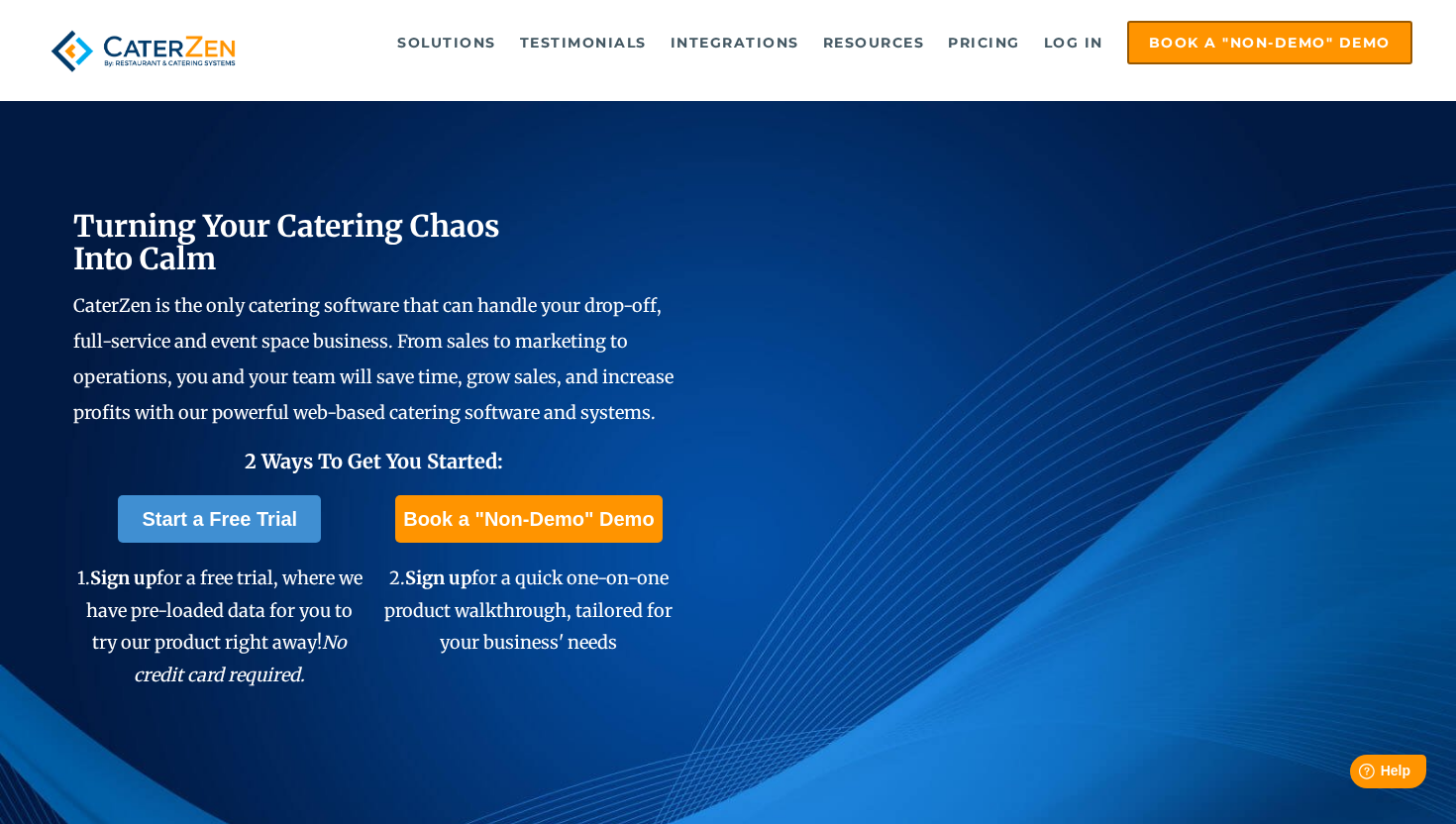 click on "2 Ways To Get You Started:" at bounding box center [374, 462] 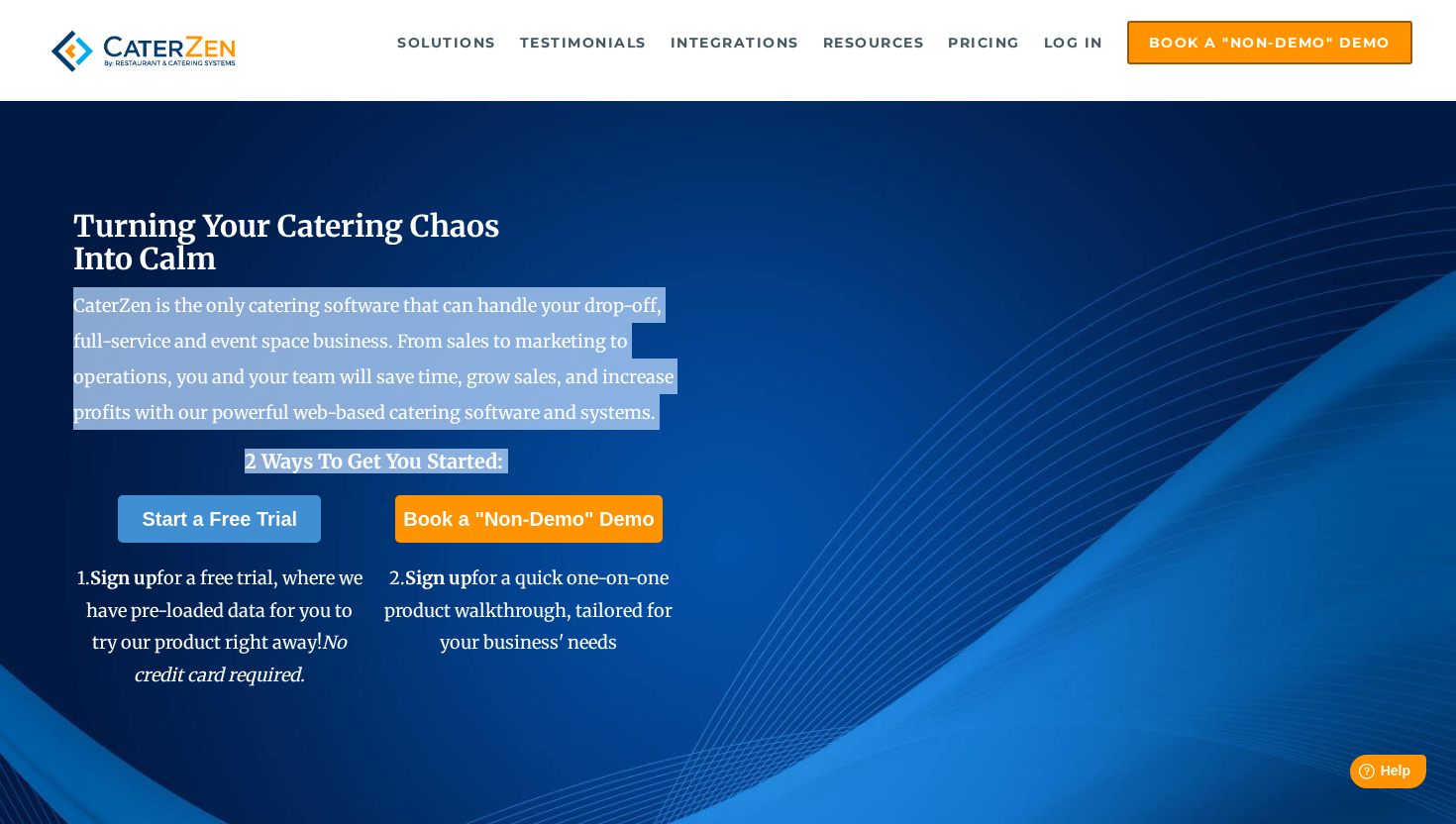 drag, startPoint x: 611, startPoint y: 460, endPoint x: 629, endPoint y: 414, distance: 49.396356 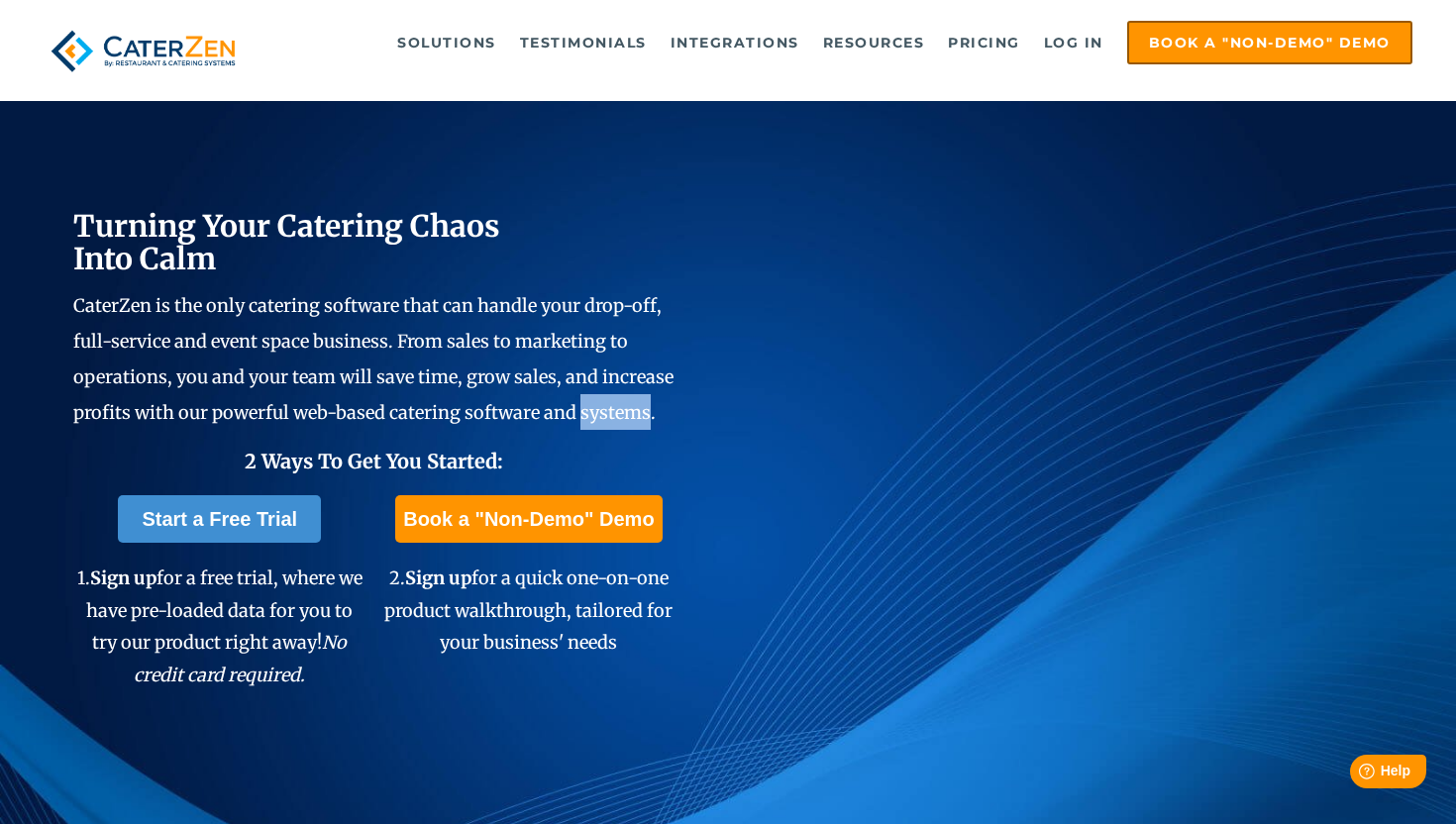 click on "CaterZen is the only catering software that can handle your drop-off, full-service and event space business. From sales to marketing to operations, you and your team will save time, grow sales, and increase profits with our powerful web-based catering software and systems." at bounding box center (373, 359) 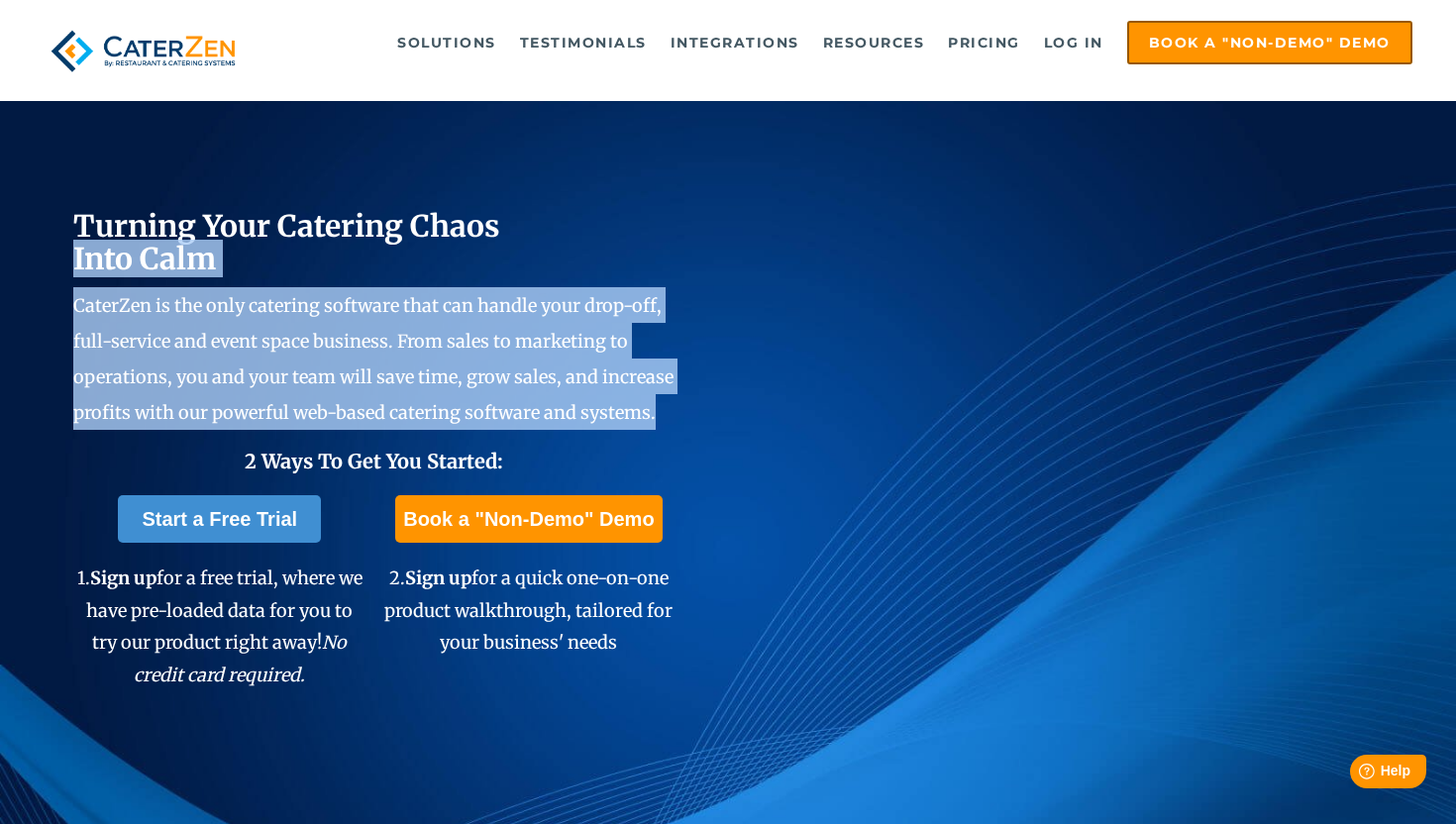 drag, startPoint x: 629, startPoint y: 414, endPoint x: 622, endPoint y: 478, distance: 64.38167 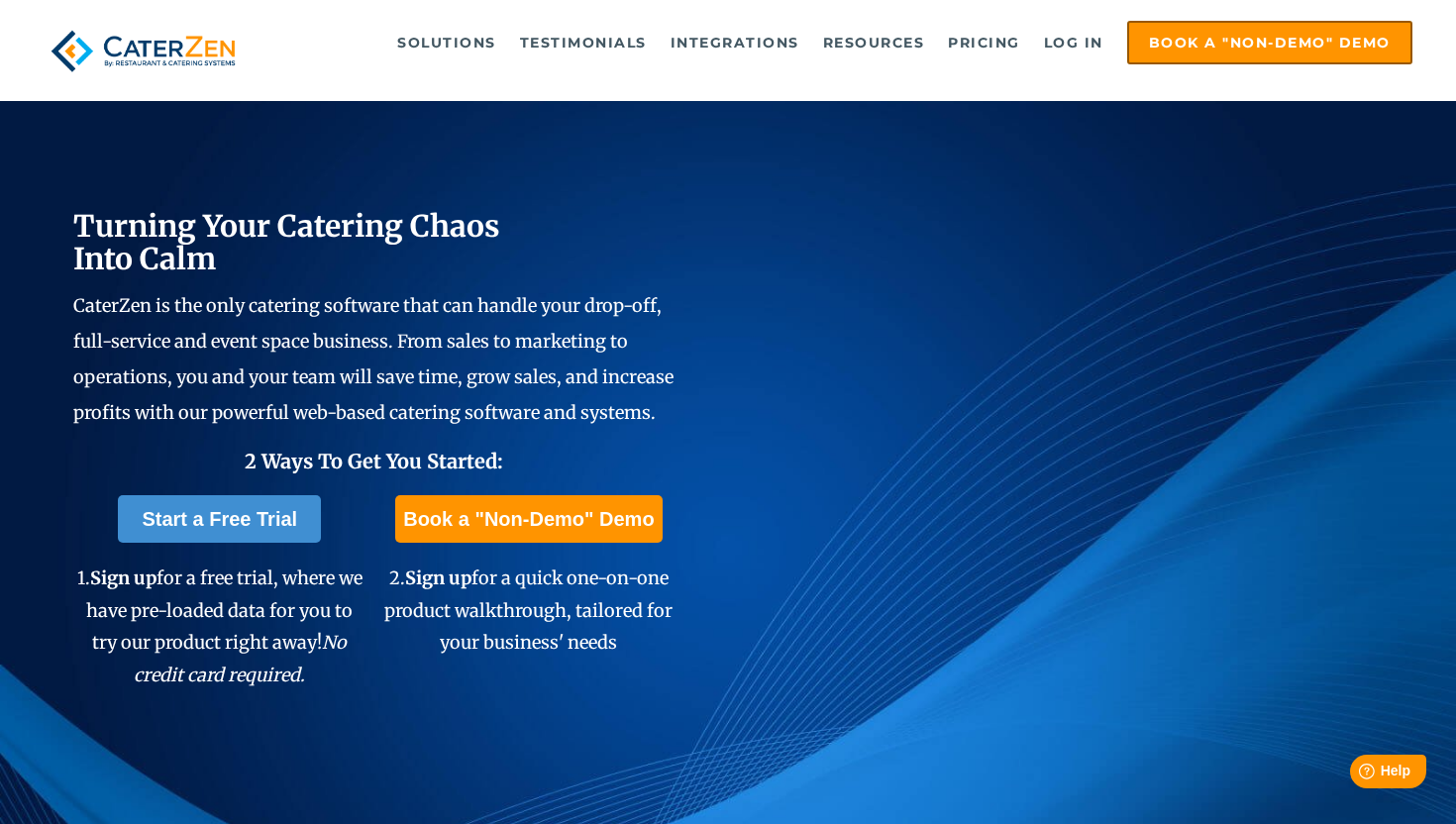click on "Turning Your Catering Chaos Into Calm
CaterZen is the only catering software that can handle your drop-off, full-service and event space business. From sales to marketing to operations, you and your team will save time, grow sales, and increase profits with our powerful web-based catering software and systems.
2 Ways To Get You Started:" at bounding box center [374, 342] 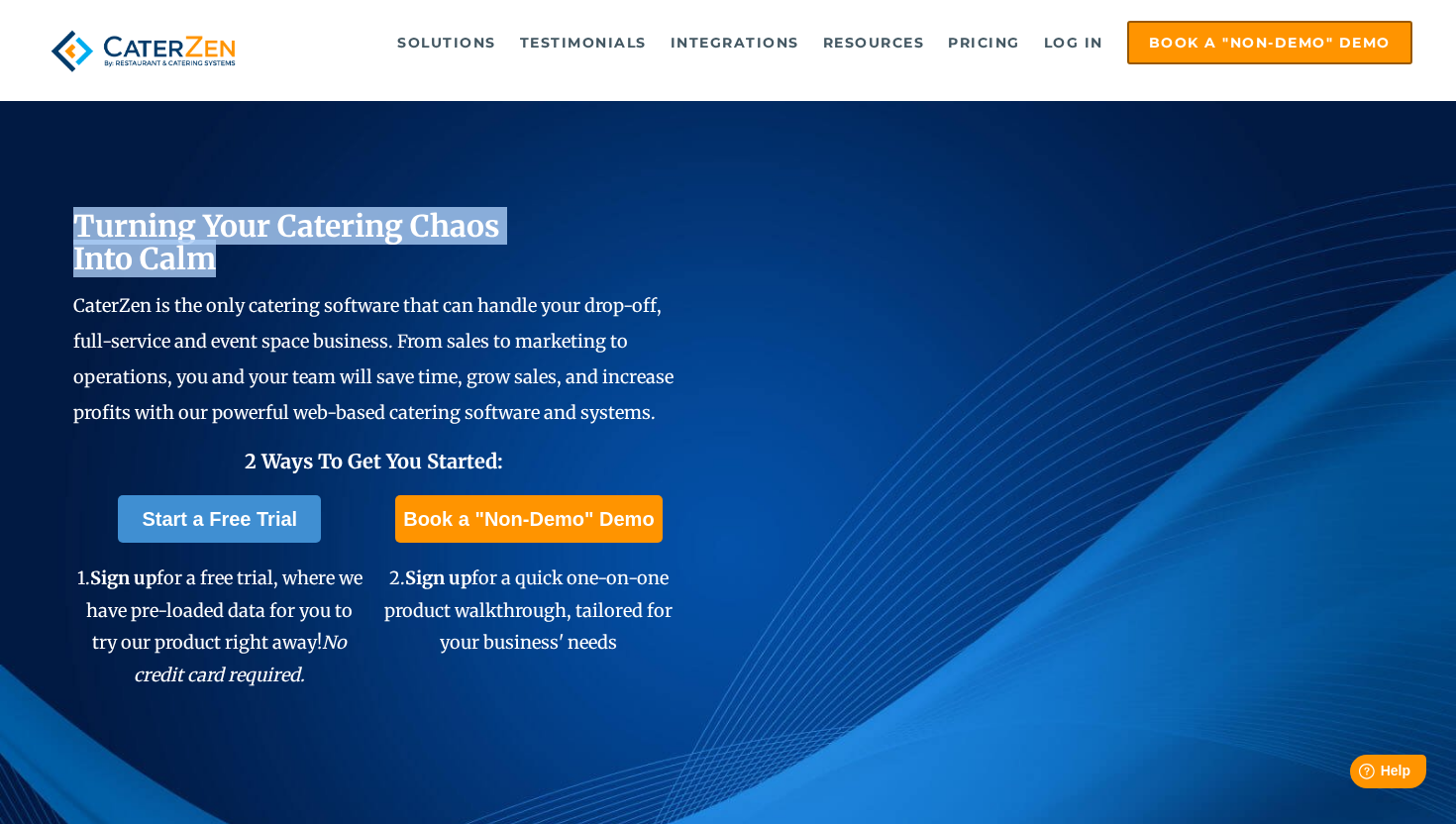 drag, startPoint x: 622, startPoint y: 478, endPoint x: 583, endPoint y: 208, distance: 272.80213 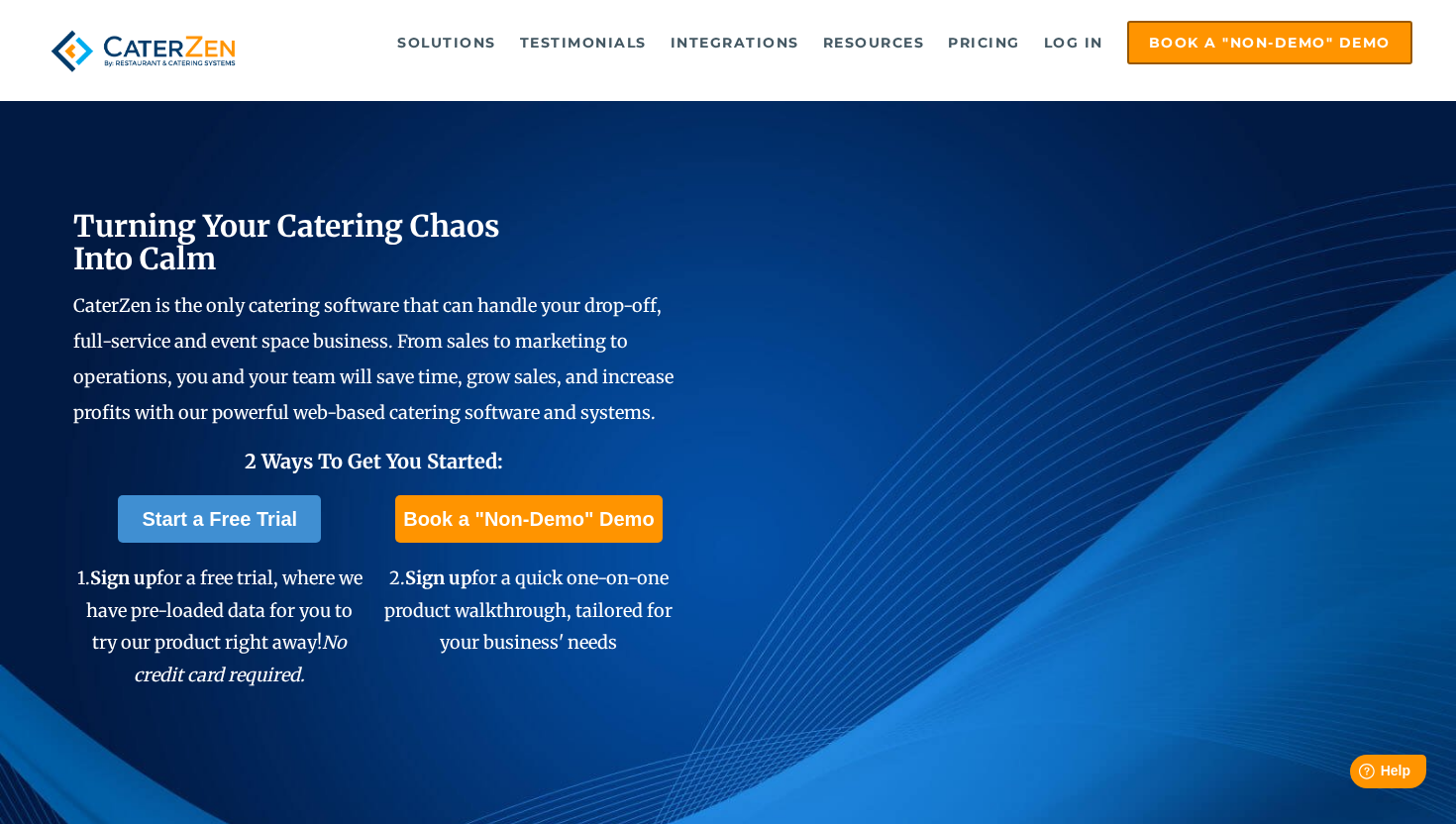 click on "Turning Your Catering Chaos Into Calm
CaterZen is the only catering software that can handle your drop-off, full-service and event space business. From sales to marketing to operations, you and your team will save time, grow sales, and increase profits with our powerful web-based catering software and systems.
2 Ways To Get You Started:" at bounding box center (374, 342) 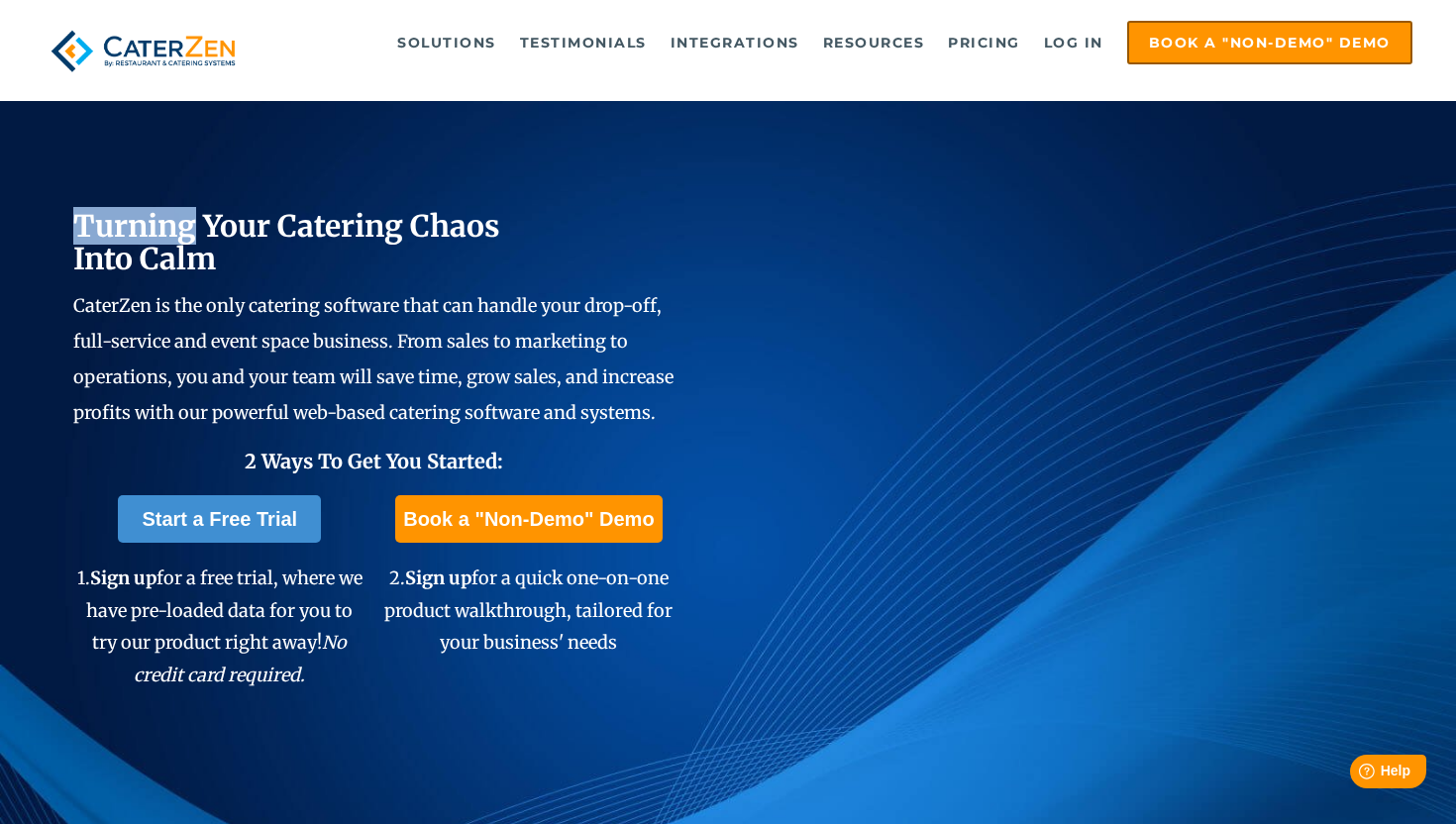 click on "Turning Your Catering Chaos Into Calm
CaterZen is the only catering software that can handle your drop-off, full-service and event space business. From sales to marketing to operations, you and your team will save time, grow sales, and increase profits with our powerful web-based catering software and systems.
2 Ways To Get You Started:" at bounding box center [374, 342] 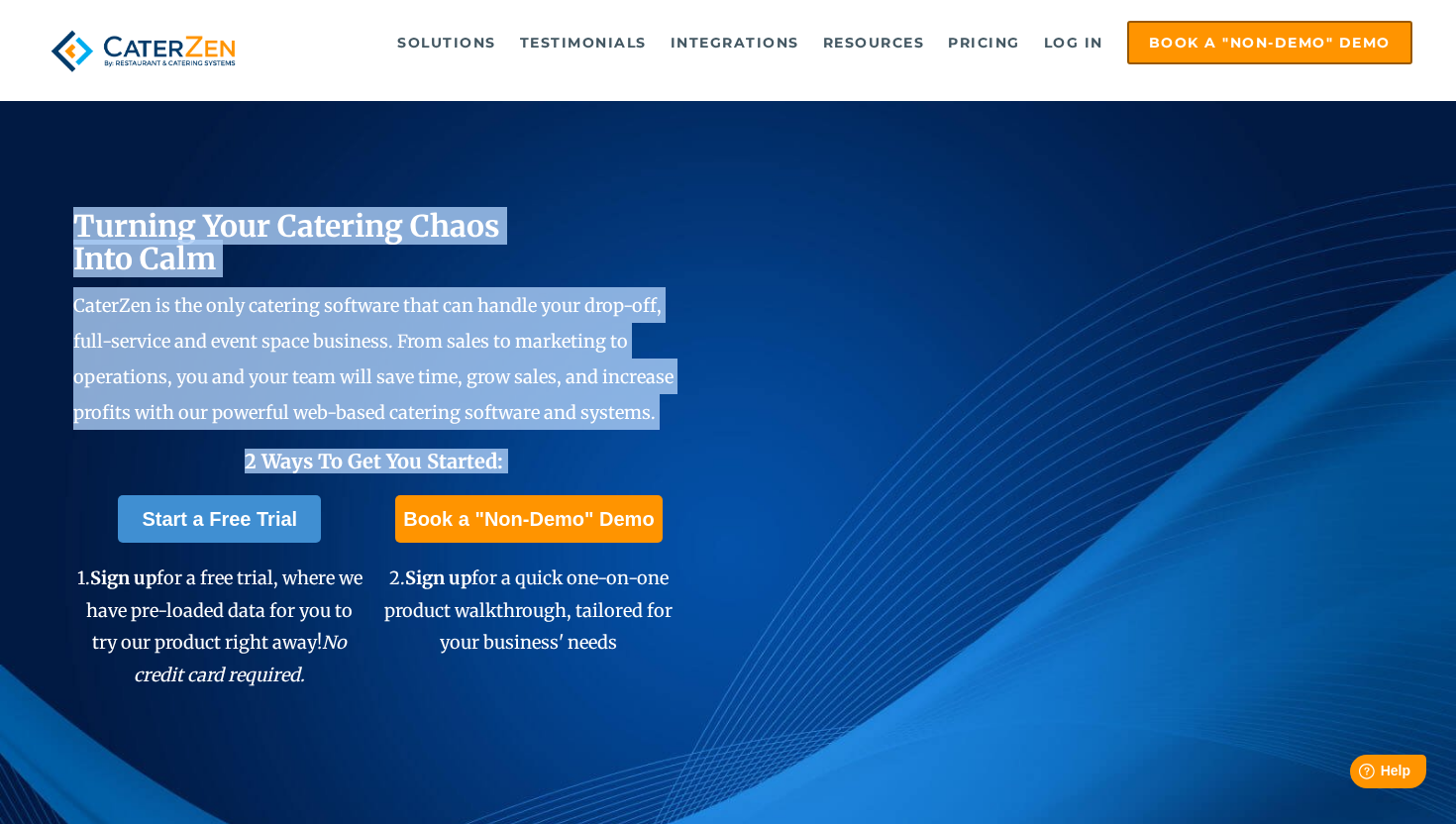 drag, startPoint x: 583, startPoint y: 208, endPoint x: 582, endPoint y: 461, distance: 253.00198 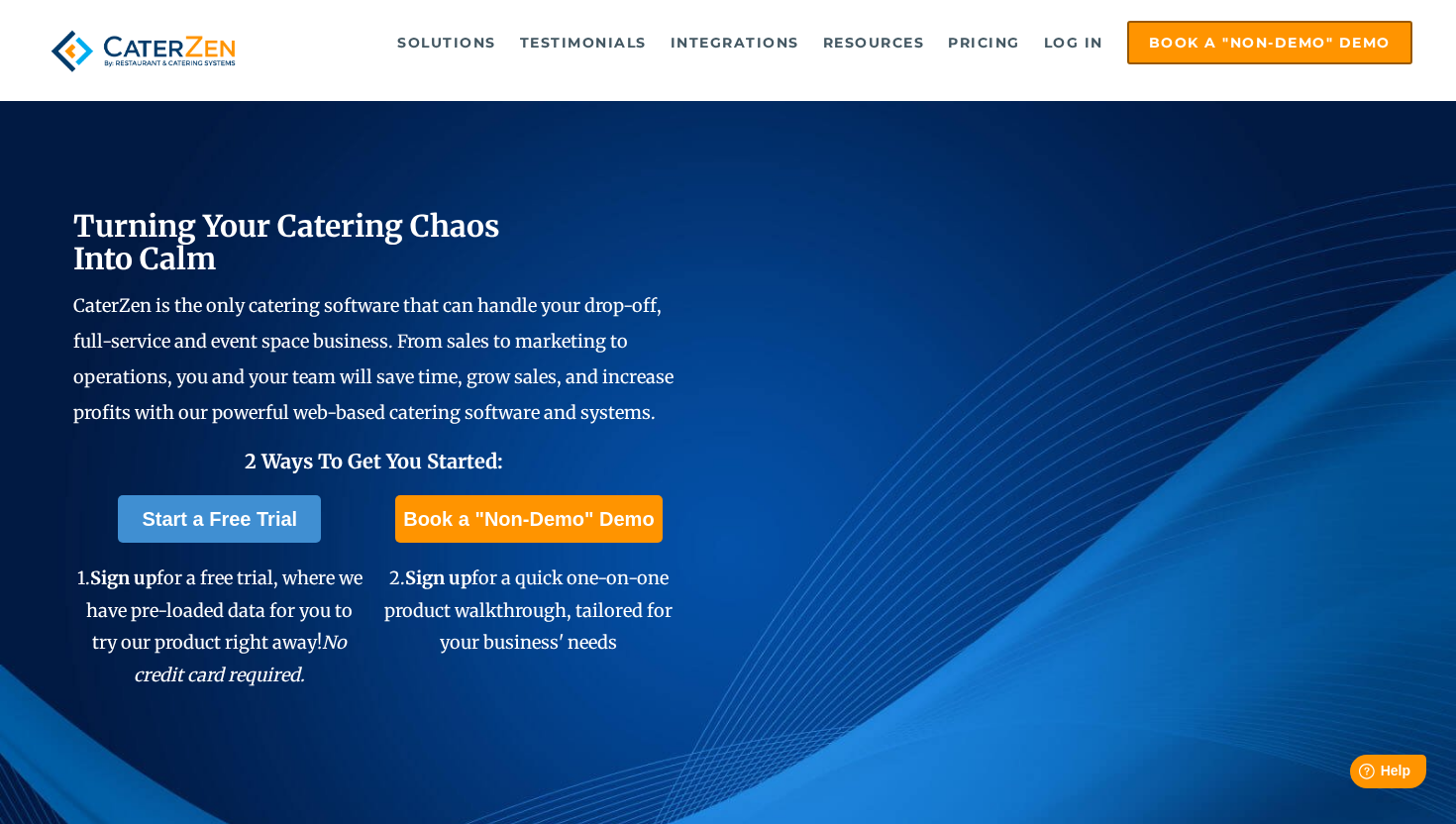 click on "2 Ways To Get You Started:" at bounding box center [374, 462] 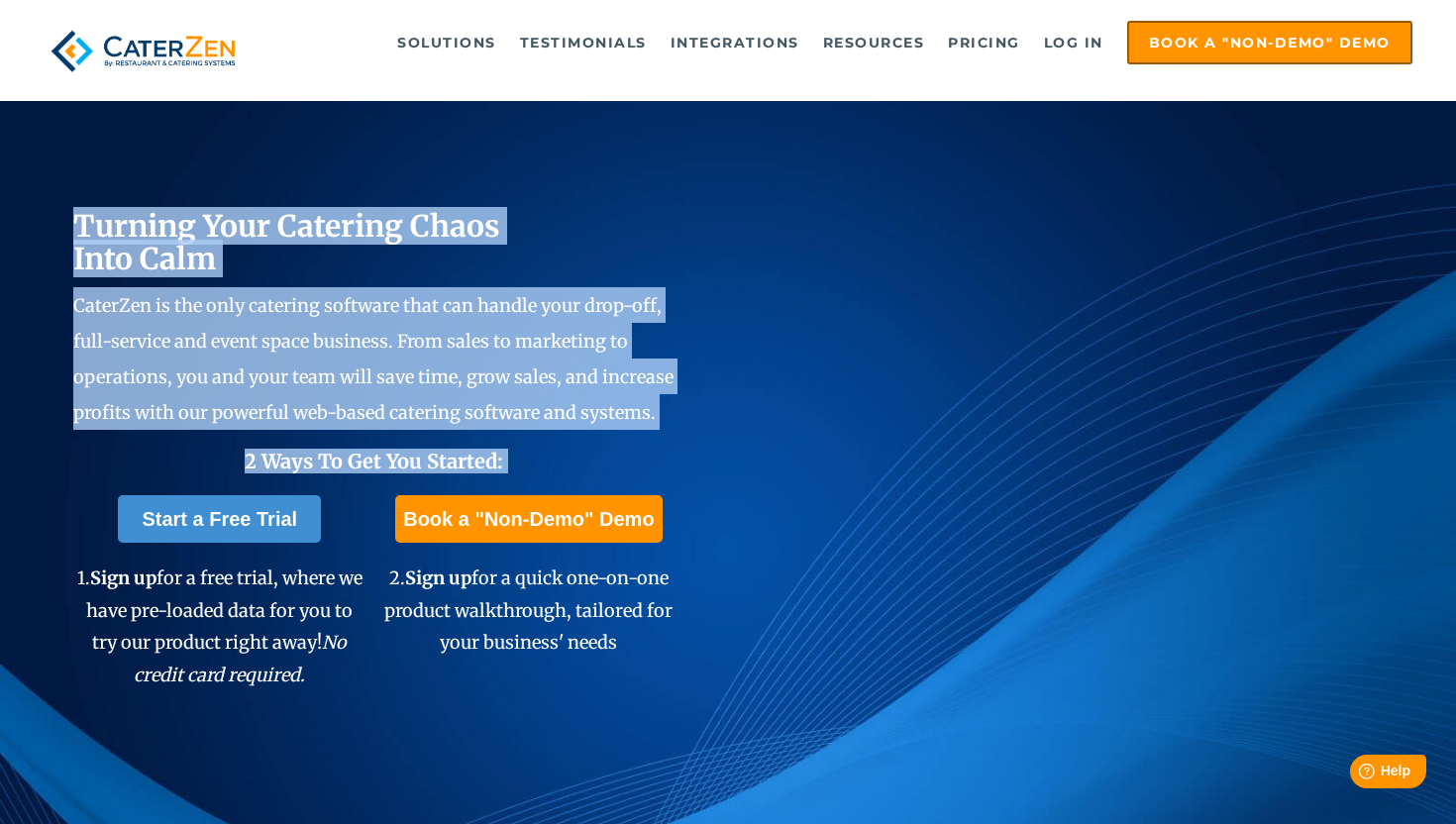 drag, startPoint x: 583, startPoint y: 461, endPoint x: 539, endPoint y: 233, distance: 232.2068 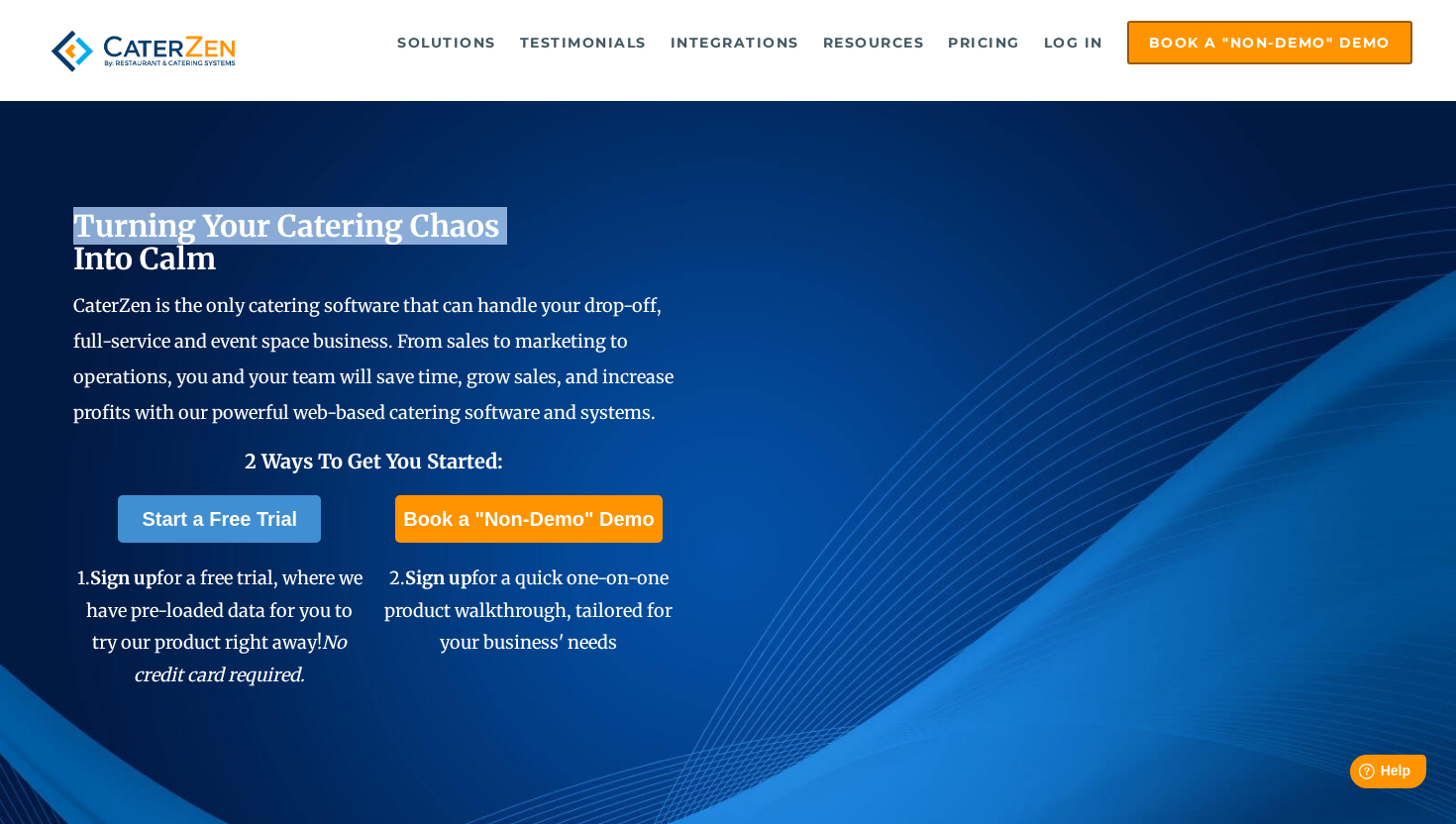 click on "Turning Your Catering Chaos  Into Calm" at bounding box center [374, 244] 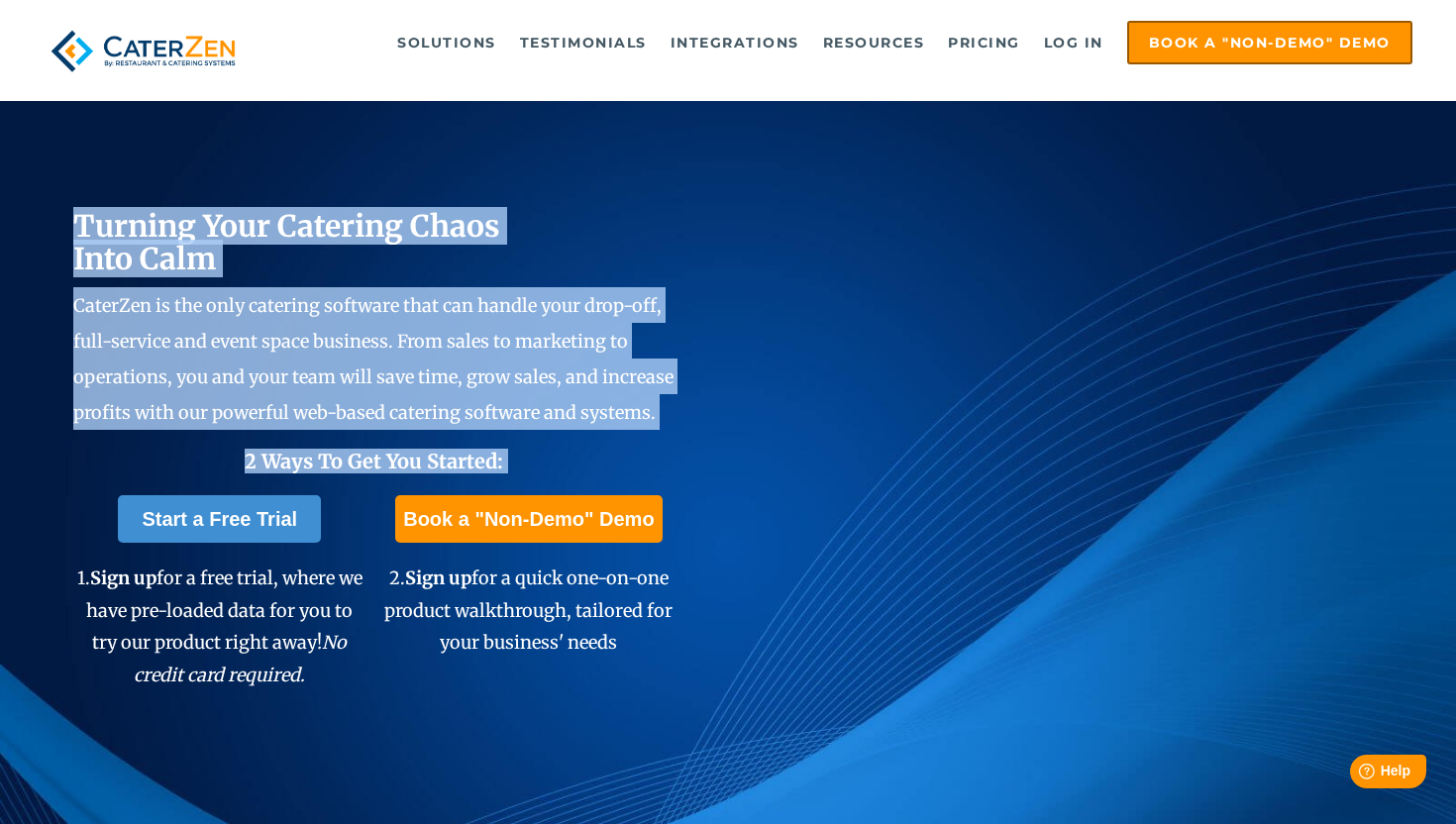 drag, startPoint x: 539, startPoint y: 233, endPoint x: 557, endPoint y: 445, distance: 212.76278 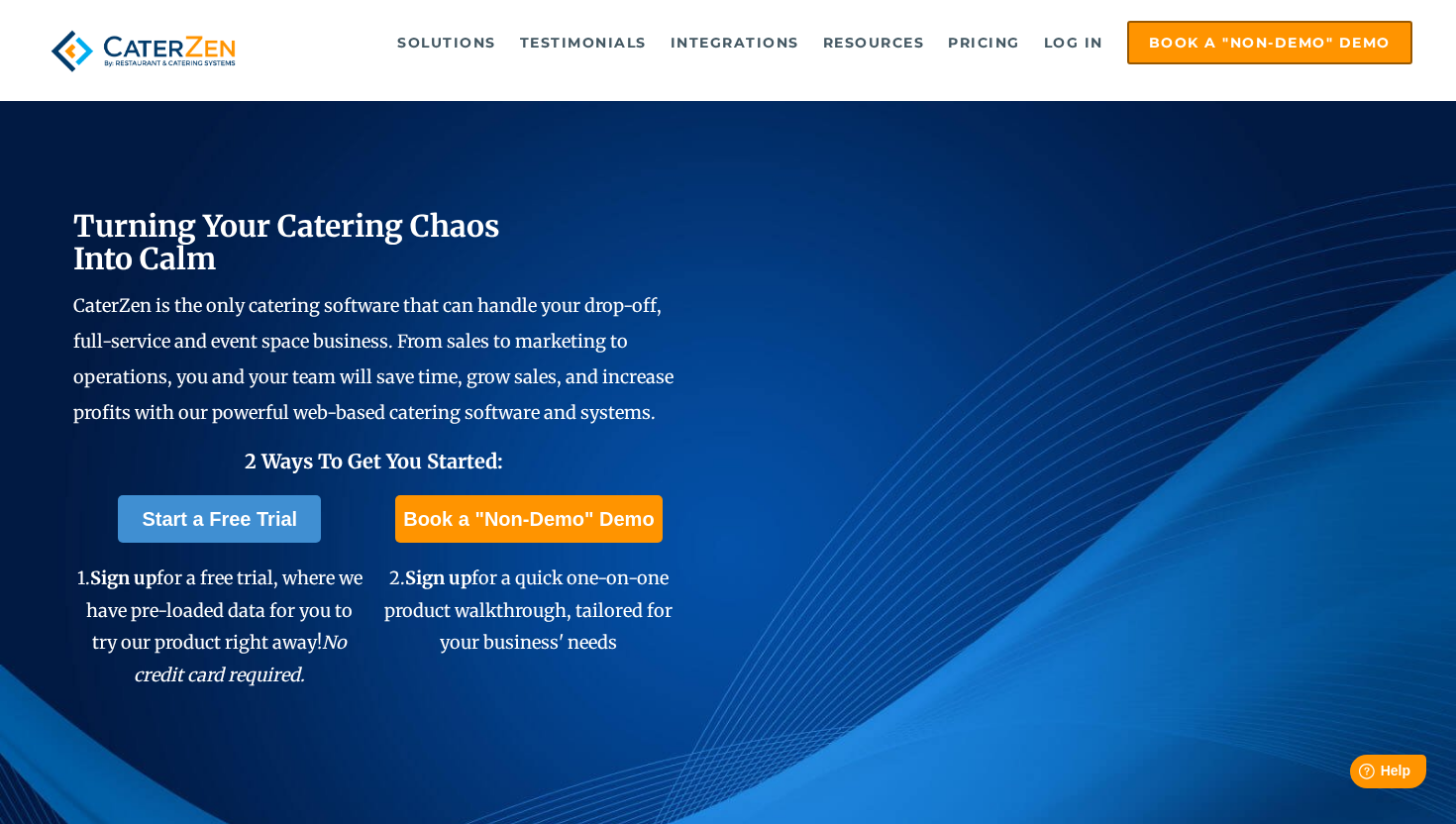 click on "Turning Your Catering Chaos Into Calm
CaterZen is the only catering software that can handle your drop-off, full-service and event space business. From sales to marketing to operations, you and your team will save time, grow sales, and increase profits with our powerful web-based catering software and systems.
2 Ways To Get You Started:" at bounding box center (374, 342) 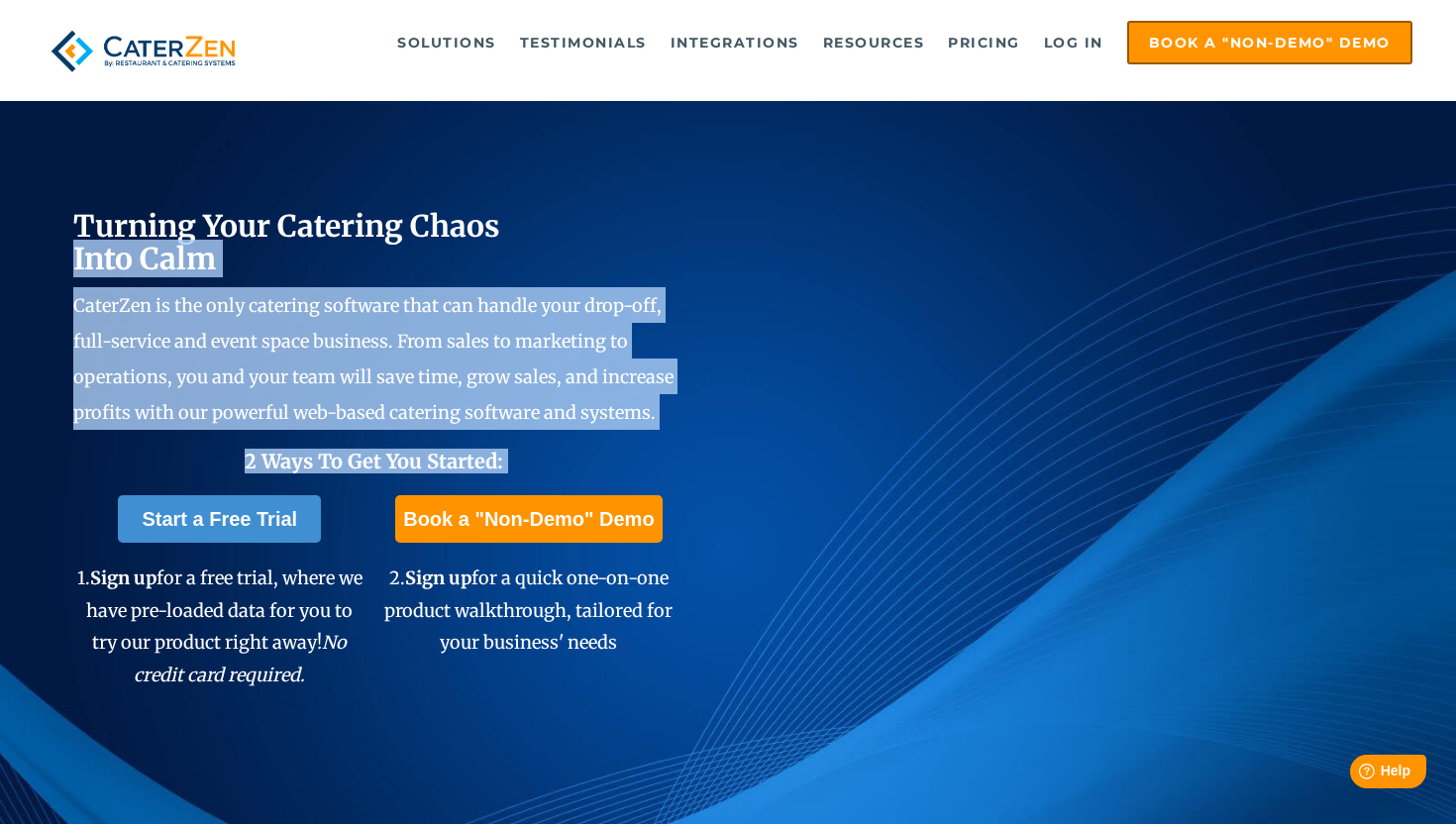 drag, startPoint x: 557, startPoint y: 445, endPoint x: 512, endPoint y: 257, distance: 193.31063 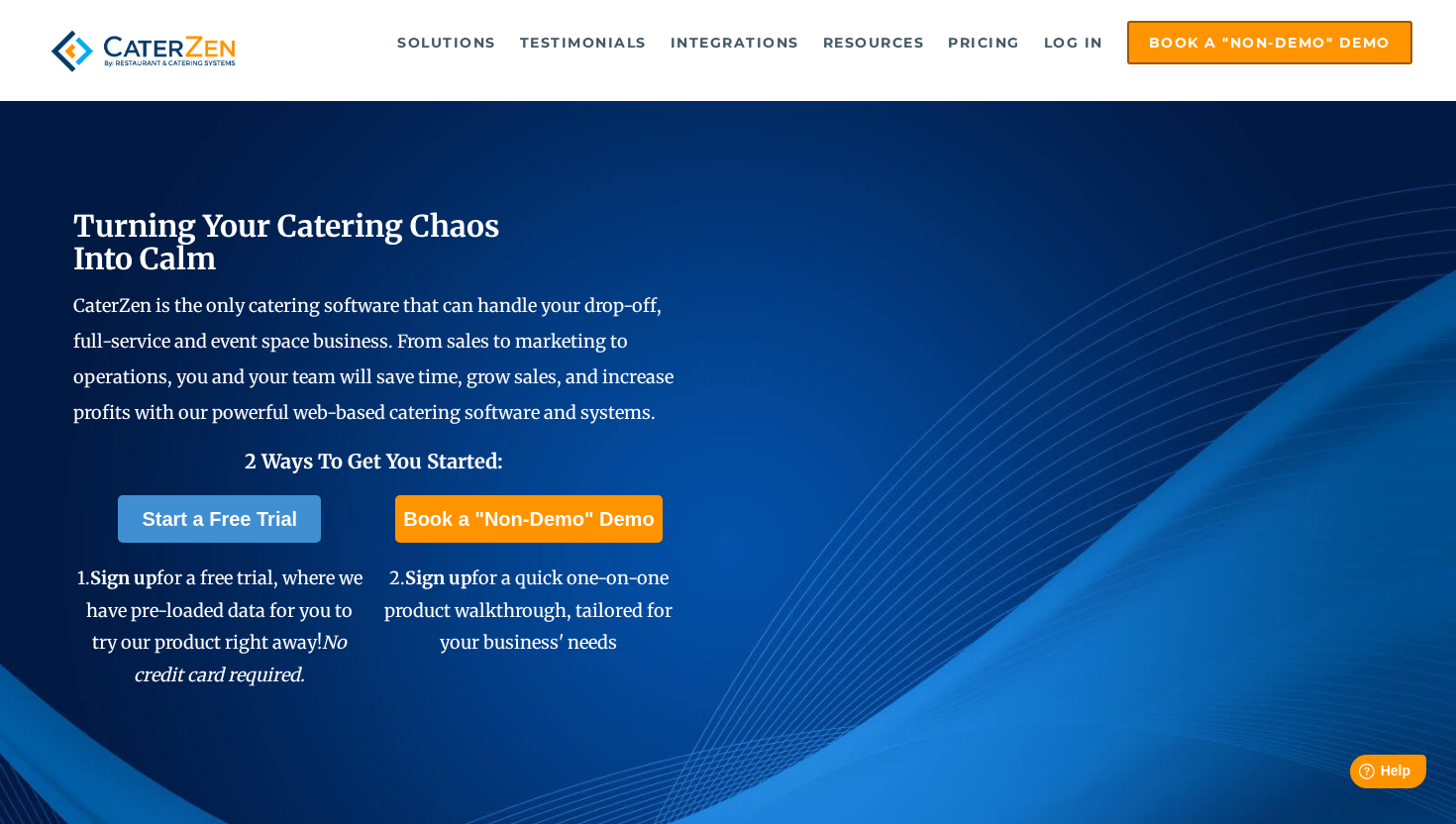 click on "Turning Your Catering Chaos  Into Calm" at bounding box center [374, 244] 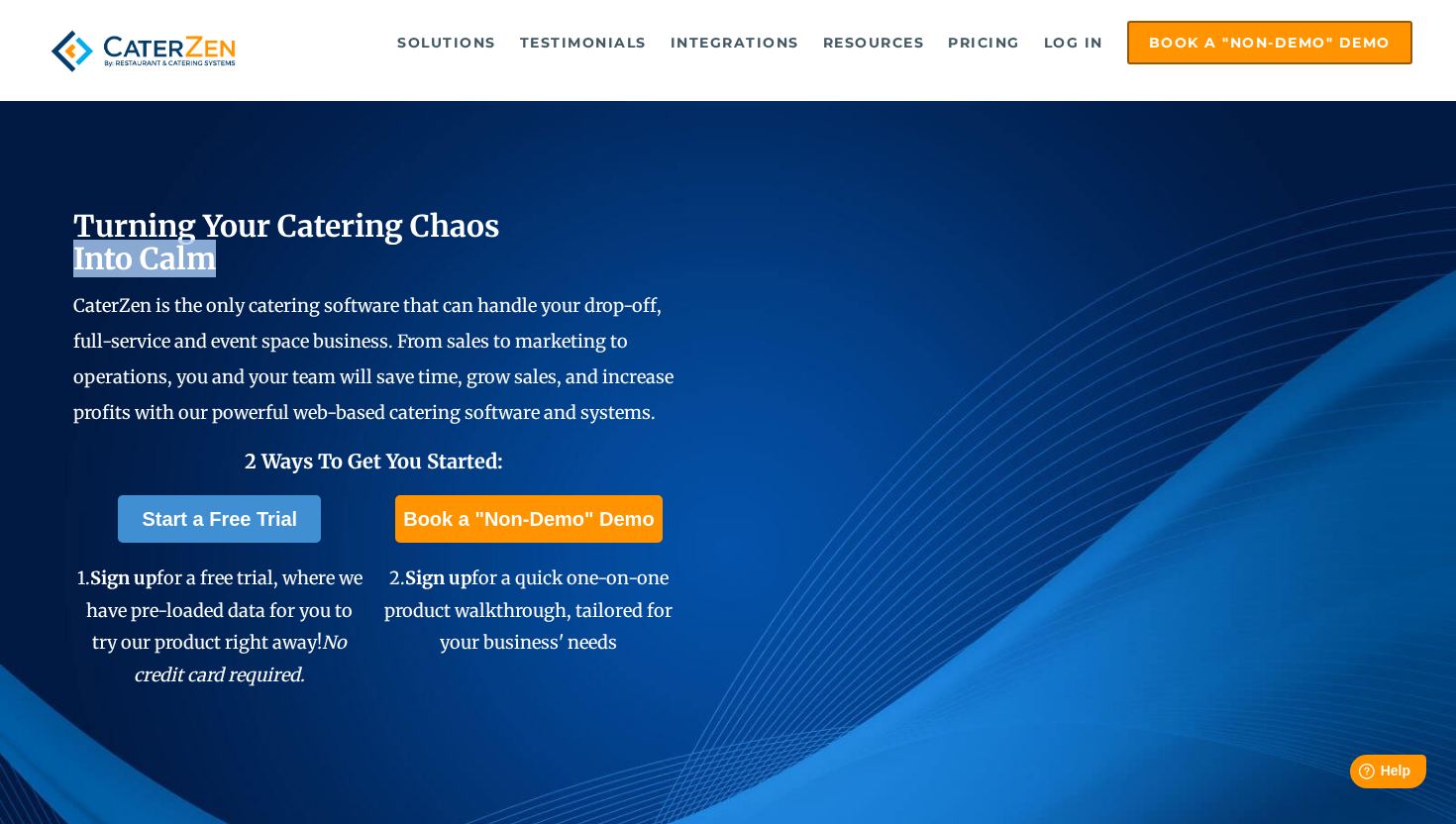 click on "Turning Your Catering Chaos  Into Calm" at bounding box center (374, 244) 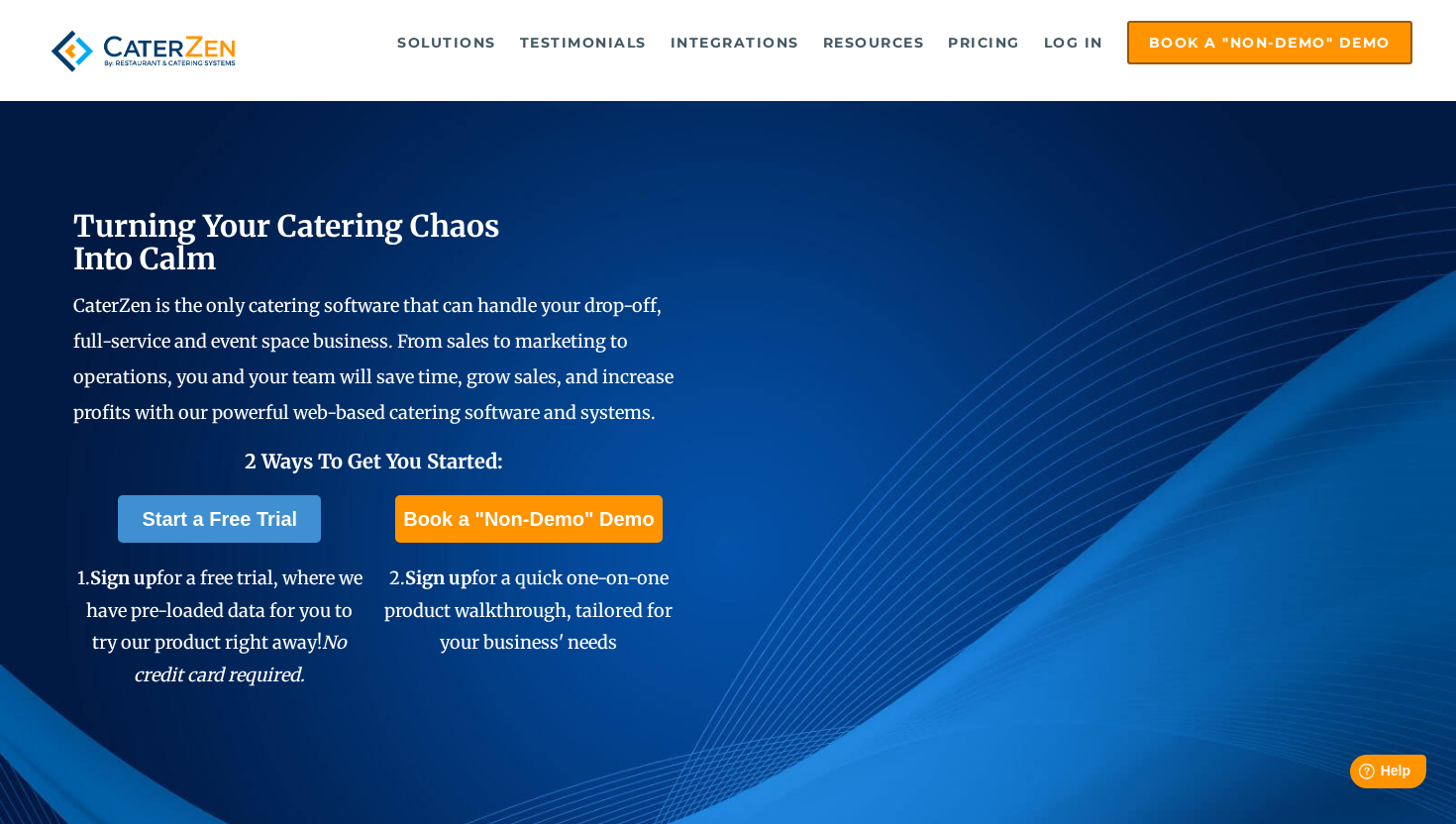 click on "Turning Your Catering Chaos Into Calm
CaterZen is the only catering software that can handle your drop-off, full-service and event space business. From sales to marketing to operations, you and your team will save time, grow sales, and increase profits with our powerful web-based catering software and systems.
2 Ways To Get You Started:" at bounding box center [374, 342] 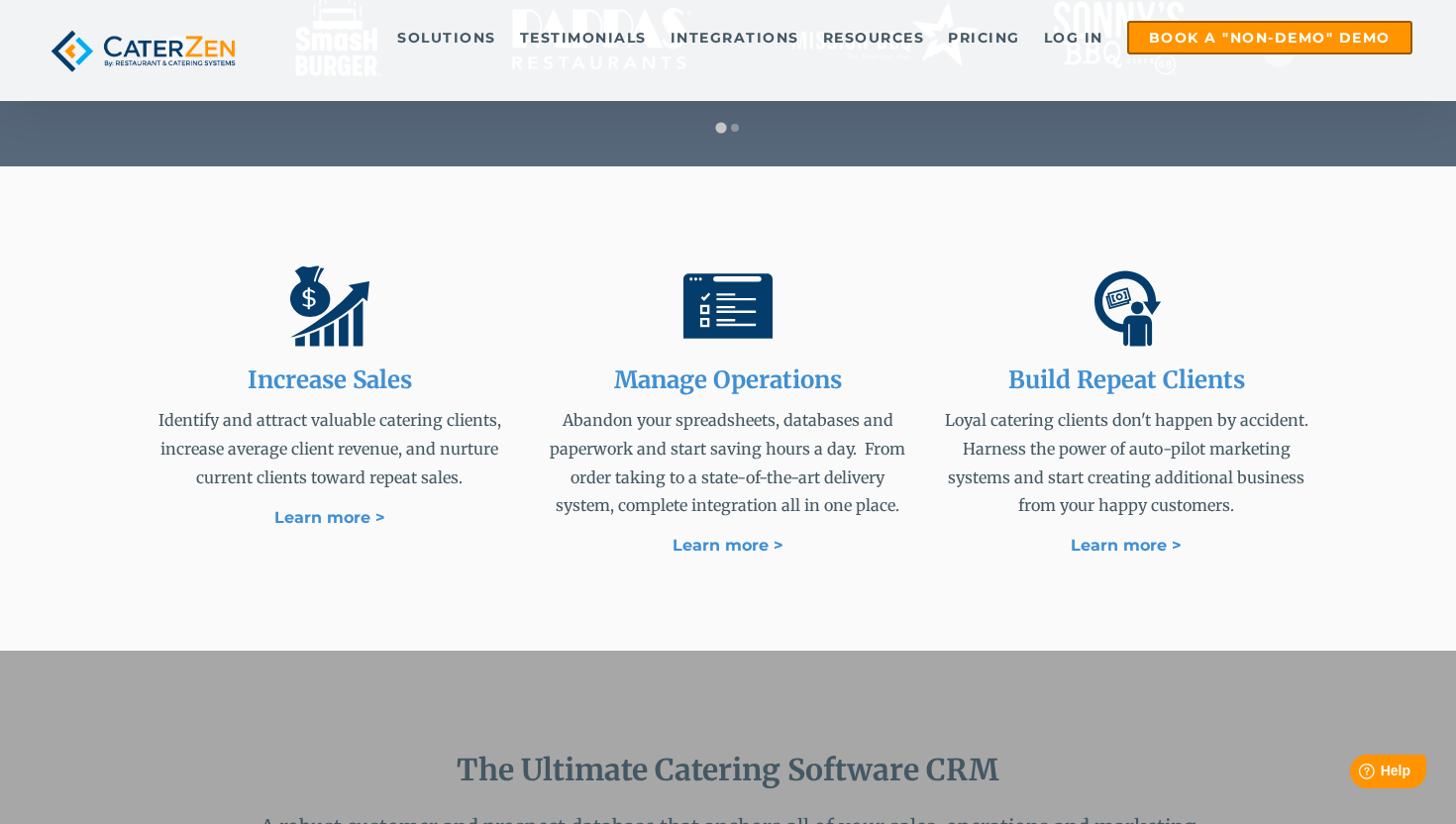 scroll, scrollTop: 1001, scrollLeft: 0, axis: vertical 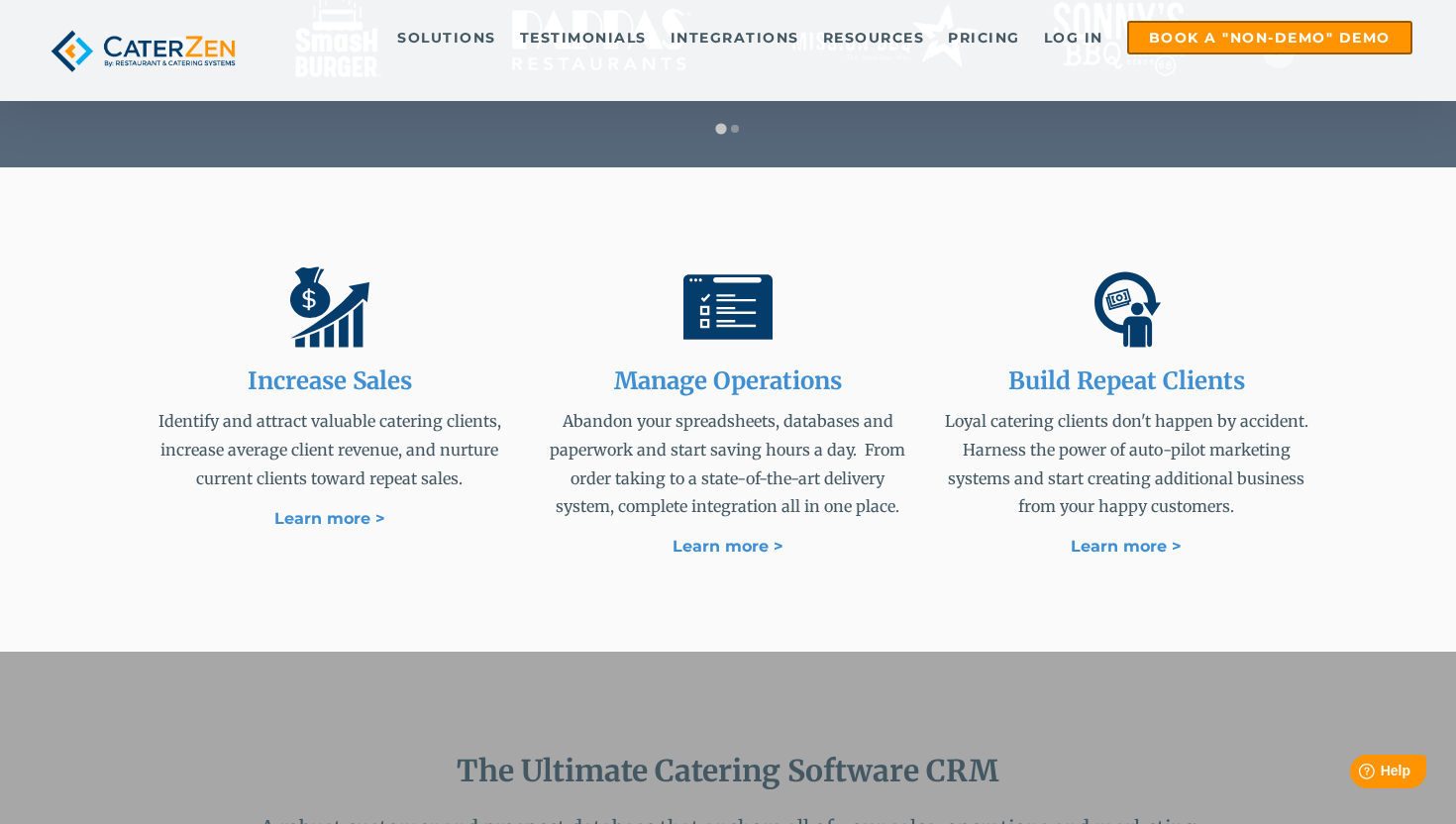 click on "Identify and attract valuable catering clients, increase average client revenue, and nurture current clients toward repeat sales." at bounding box center (330, 450) 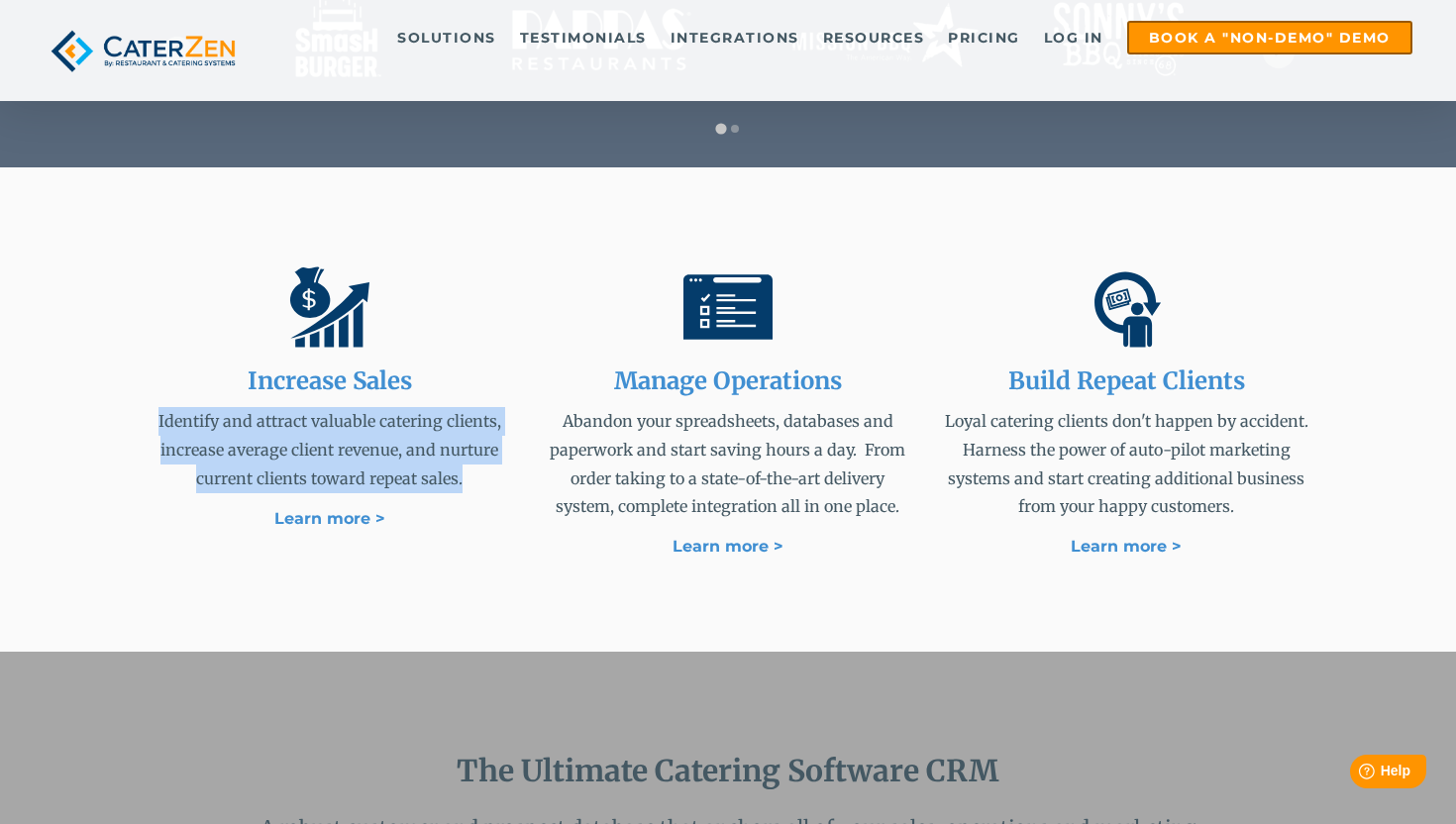 drag, startPoint x: 301, startPoint y: 463, endPoint x: 287, endPoint y: 455, distance: 16.124515 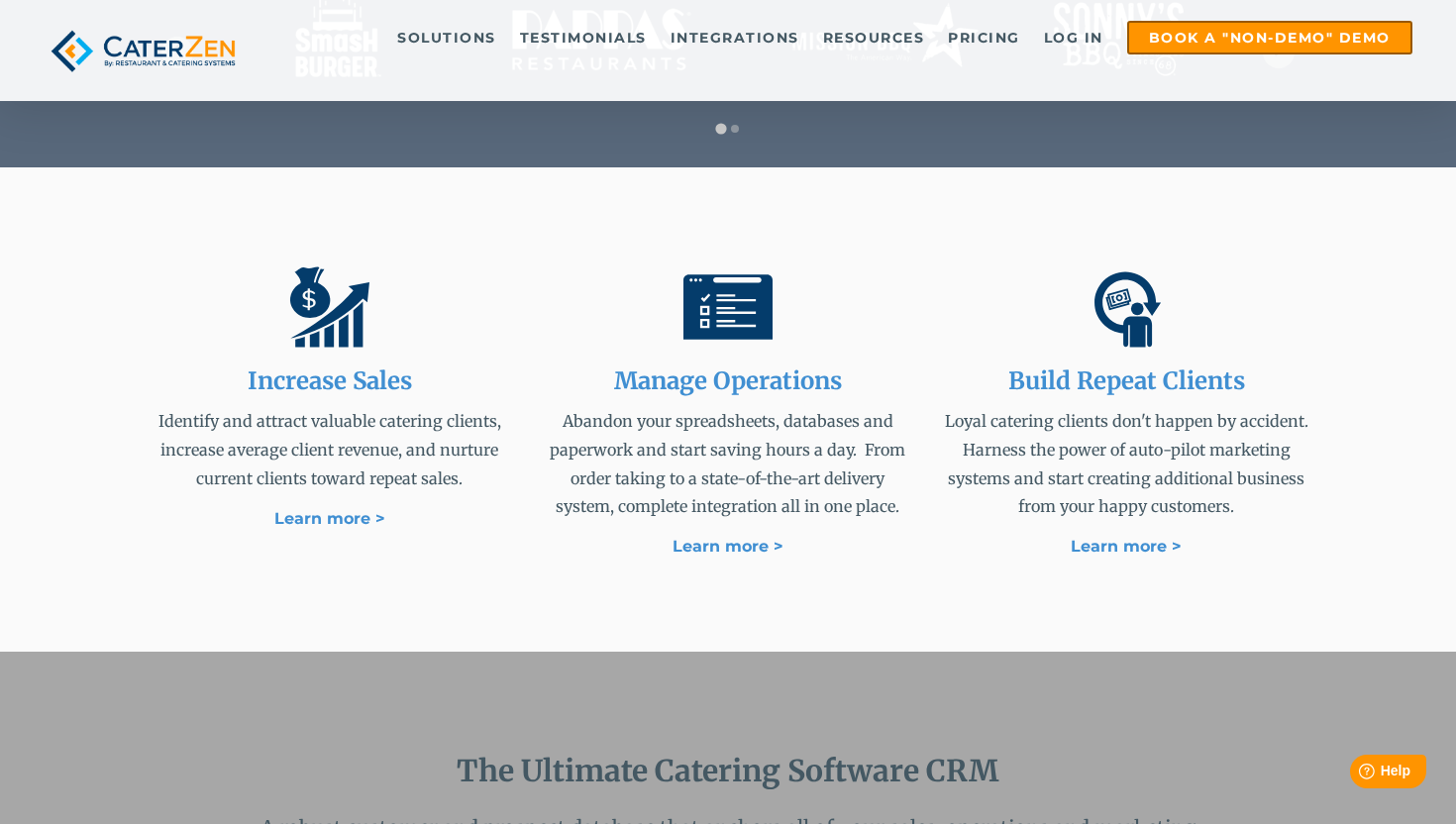 click on "Identify and attract valuable catering clients, increase average client revenue, and nurture current clients toward repeat sales." at bounding box center [330, 450] 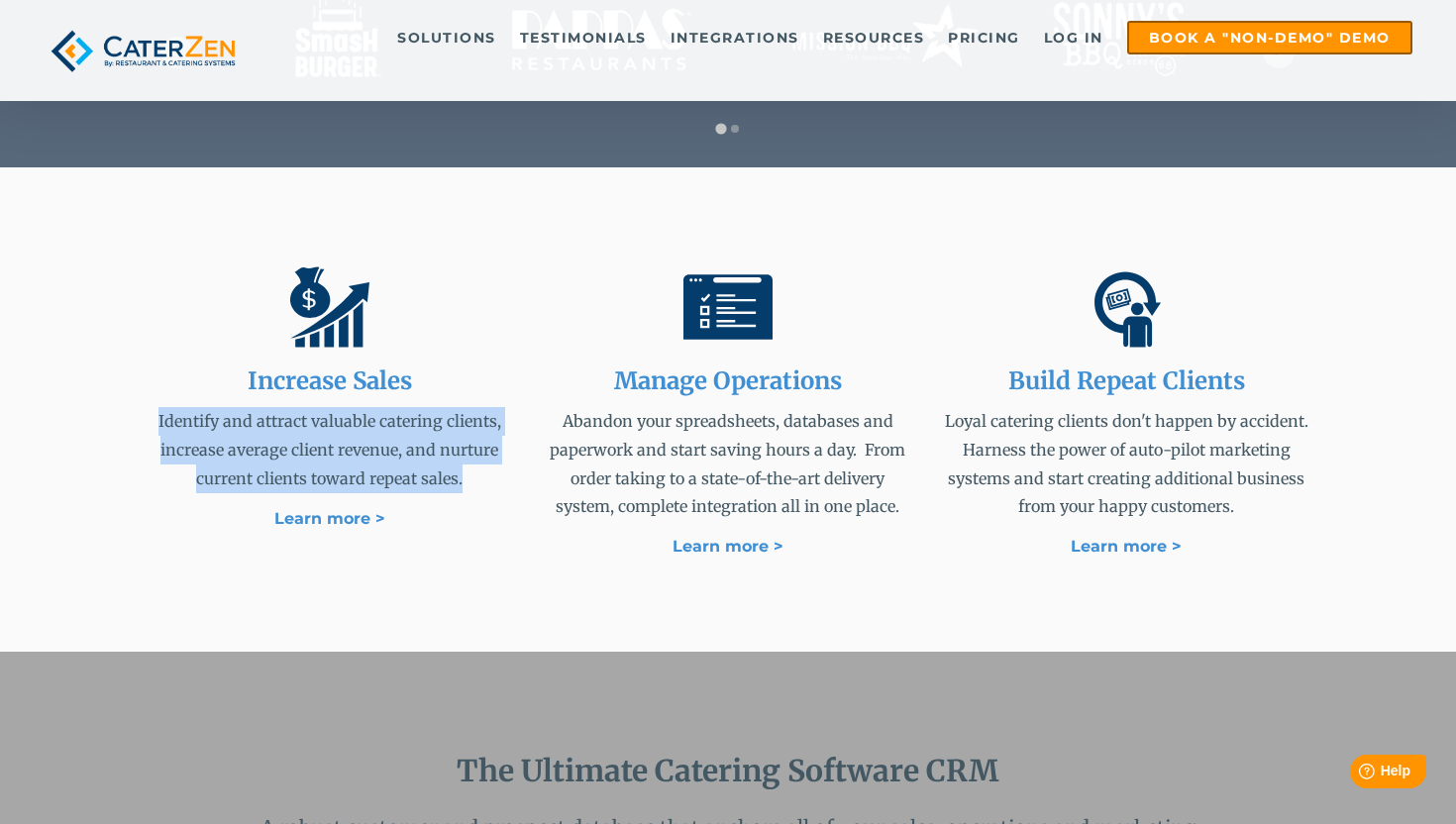 click on "Identify and attract valuable catering clients, increase average client revenue, and nurture current clients toward repeat sales." at bounding box center [330, 450] 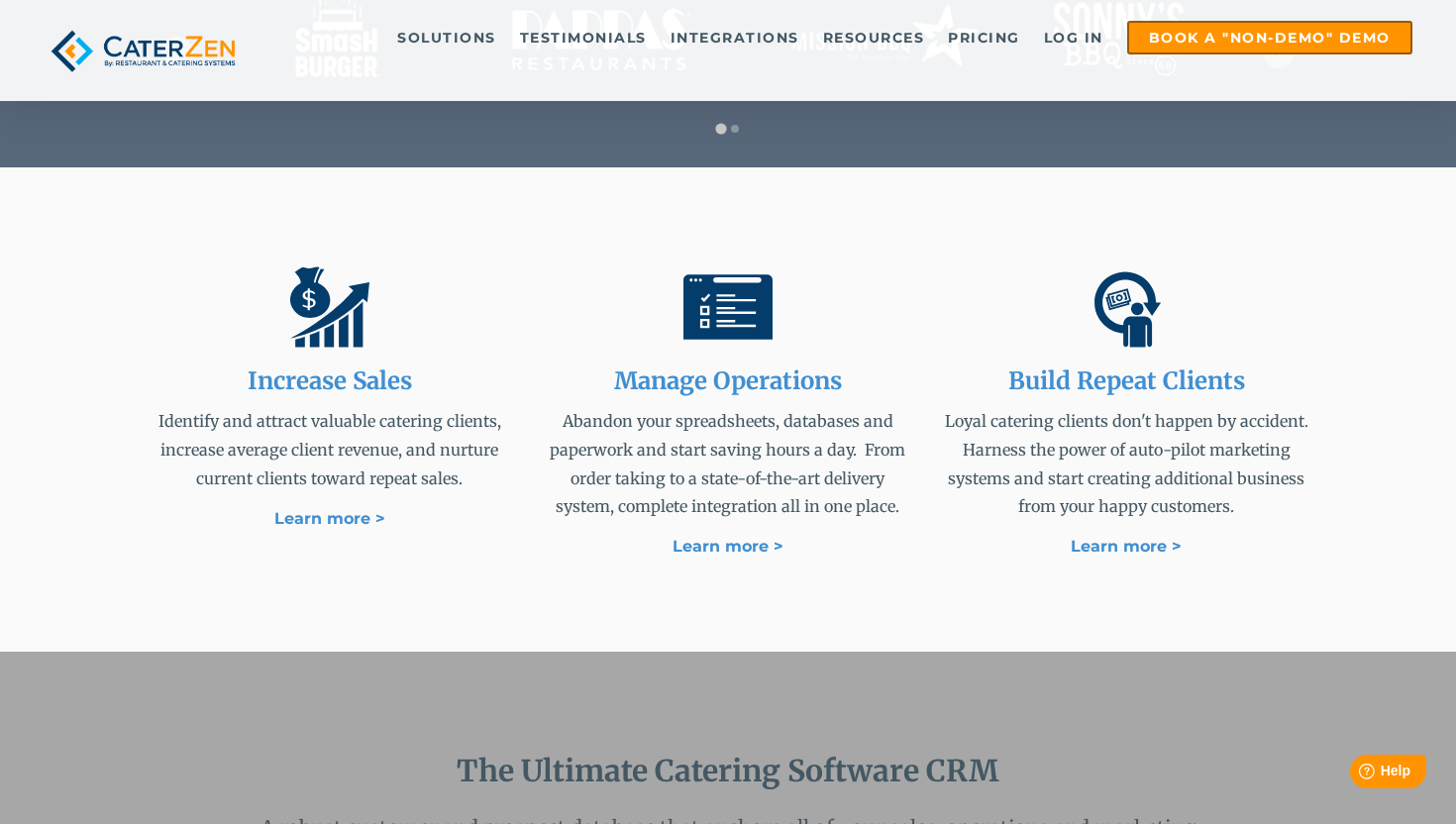 click on "Abandon your spreadsheets, databases and paperwork and start saving hours a day.  From order taking to a state-of-the-art delivery system, complete integration all in one place." at bounding box center [728, 464] 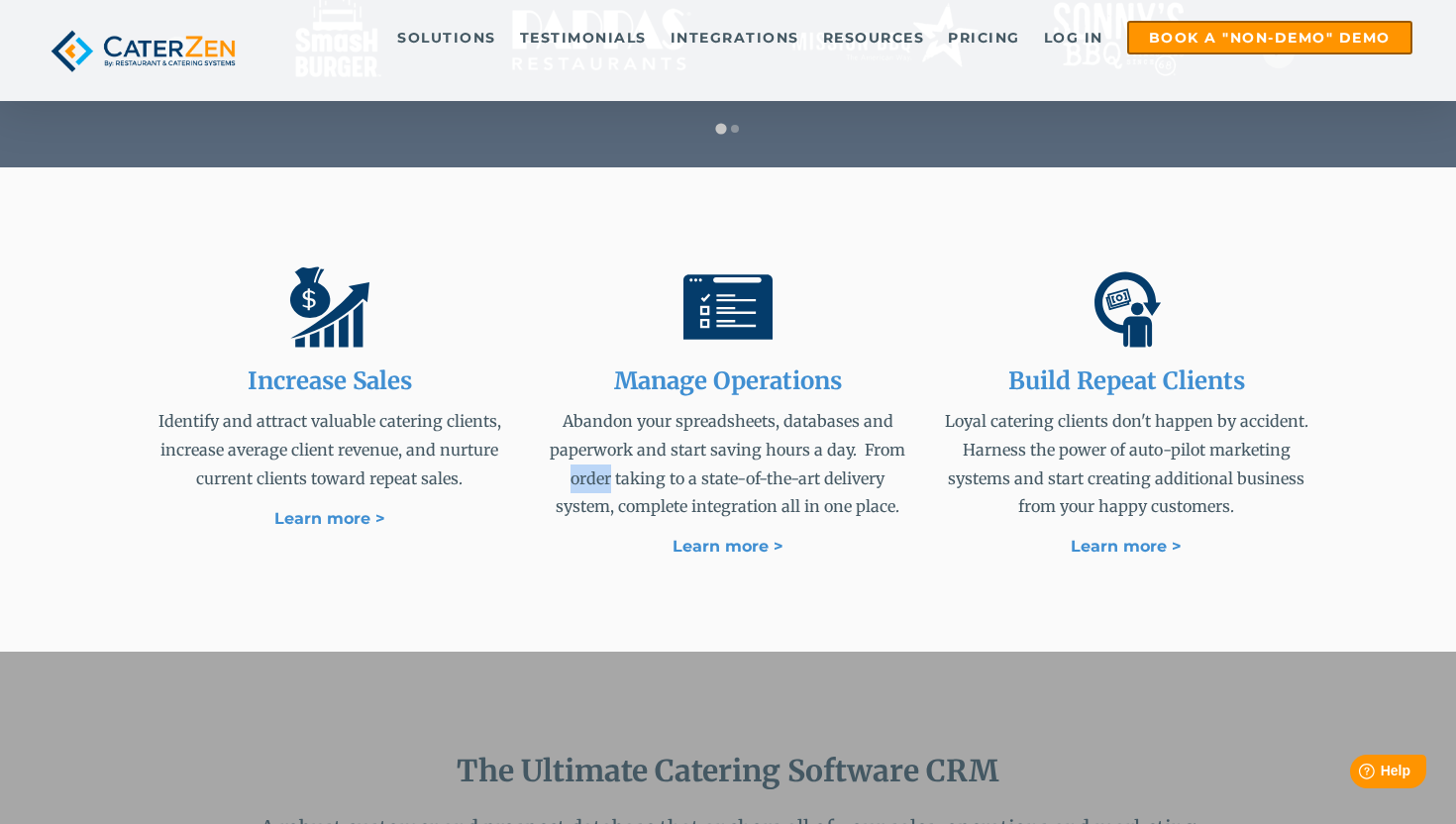 click on "Abandon your spreadsheets, databases and paperwork and start saving hours a day.  From order taking to a state-of-the-art delivery system, complete integration all in one place." at bounding box center (728, 464) 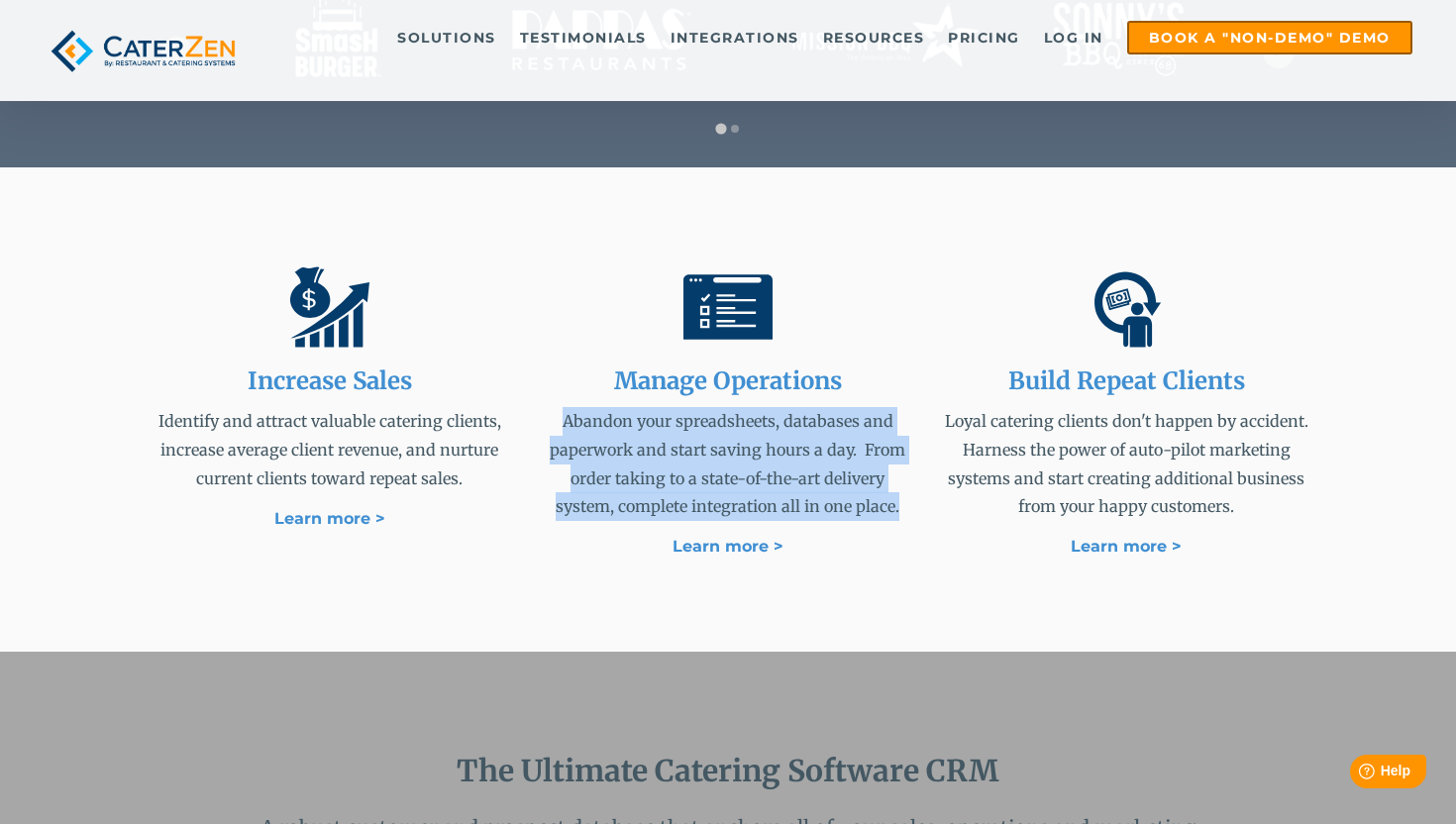 click on "Abandon your spreadsheets, databases and paperwork and start saving hours a day.  From order taking to a state-of-the-art delivery system, complete integration all in one place." at bounding box center [728, 464] 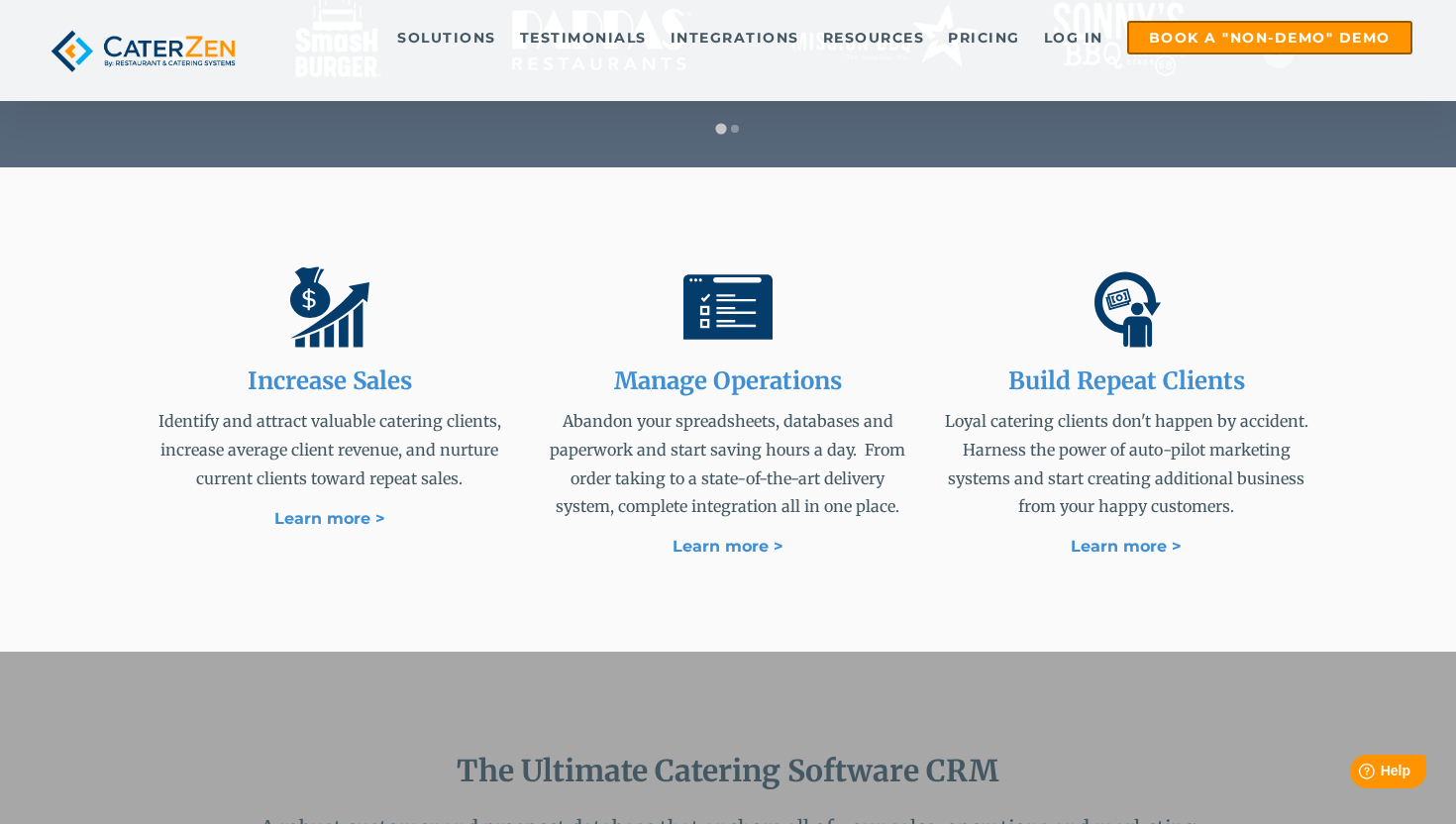 click on "Increase Sales
Identify and attract valuable catering clients, increase average client revenue, and nurture current clients toward repeat sales.
Learn more >
Manage Operations
Abandon your spreadsheets, databases and paperwork and start saving hours a day.  From order taking to a state-of-the-art delivery system, complete integration all in one place.
Learn more >
Build Repeat Clients
Loyal catering clients don't happen by accident. Harness the power of auto-pilot marketing systems and start creating additional business from your happy customers.
Learn more >" at bounding box center (728, 409) 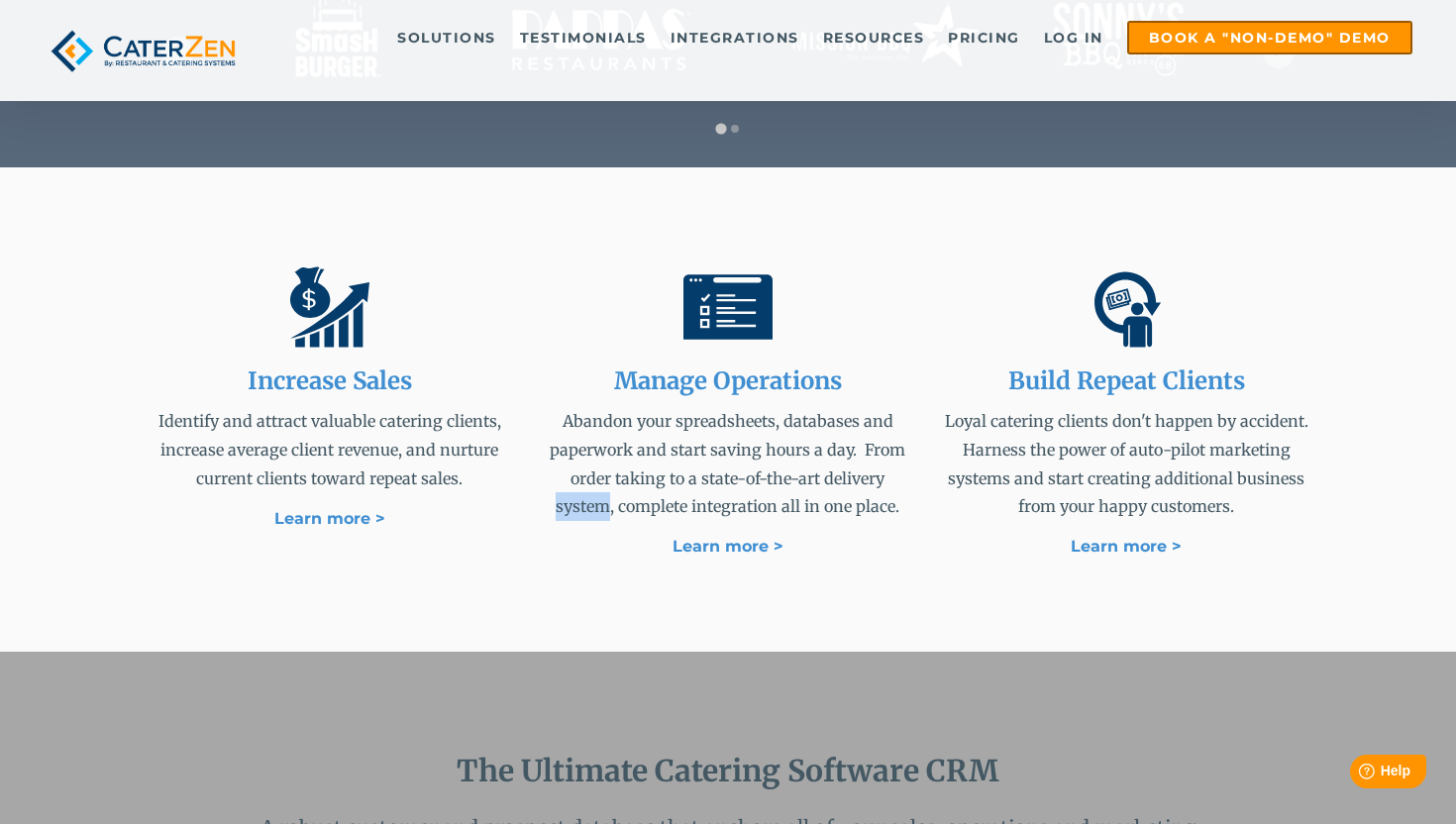 click on "Increase Sales
Identify and attract valuable catering clients, increase average client revenue, and nurture current clients toward repeat sales.
Learn more >
Manage Operations
Abandon your spreadsheets, databases and paperwork and start saving hours a day.  From order taking to a state-of-the-art delivery system, complete integration all in one place.
Learn more >
Build Repeat Clients
Loyal catering clients don't happen by accident. Harness the power of auto-pilot marketing systems and start creating additional business from your happy customers.
Learn more >" at bounding box center (728, 409) 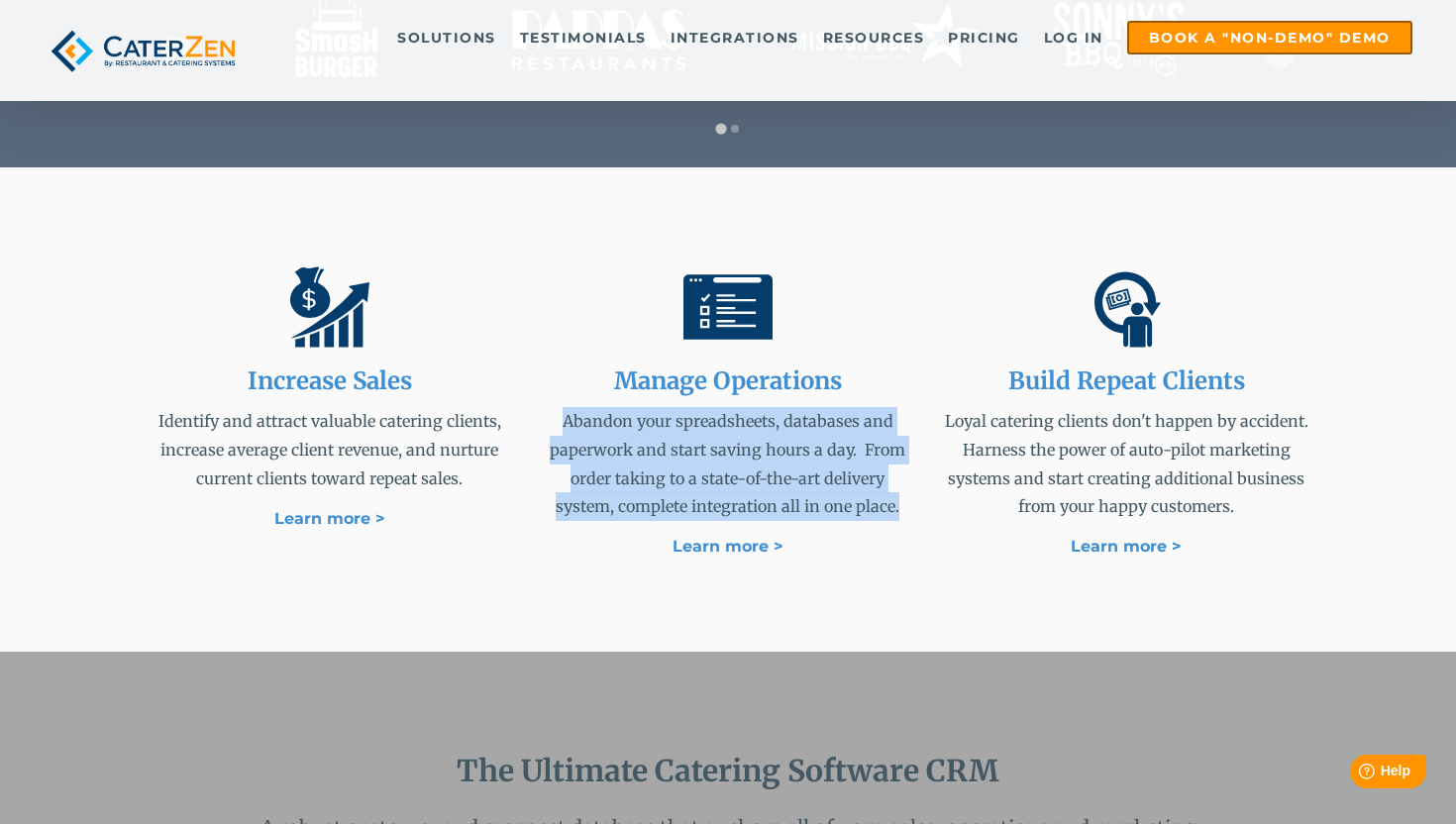 click on "Increase Sales
Identify and attract valuable catering clients, increase average client revenue, and nurture current clients toward repeat sales.
Learn more >
Manage Operations
Abandon your spreadsheets, databases and paperwork and start saving hours a day.  From order taking to a state-of-the-art delivery system, complete integration all in one place.
Learn more >
Build Repeat Clients
Loyal catering clients don't happen by accident. Harness the power of auto-pilot marketing systems and start creating additional business from your happy customers.
Learn more >" at bounding box center (728, 409) 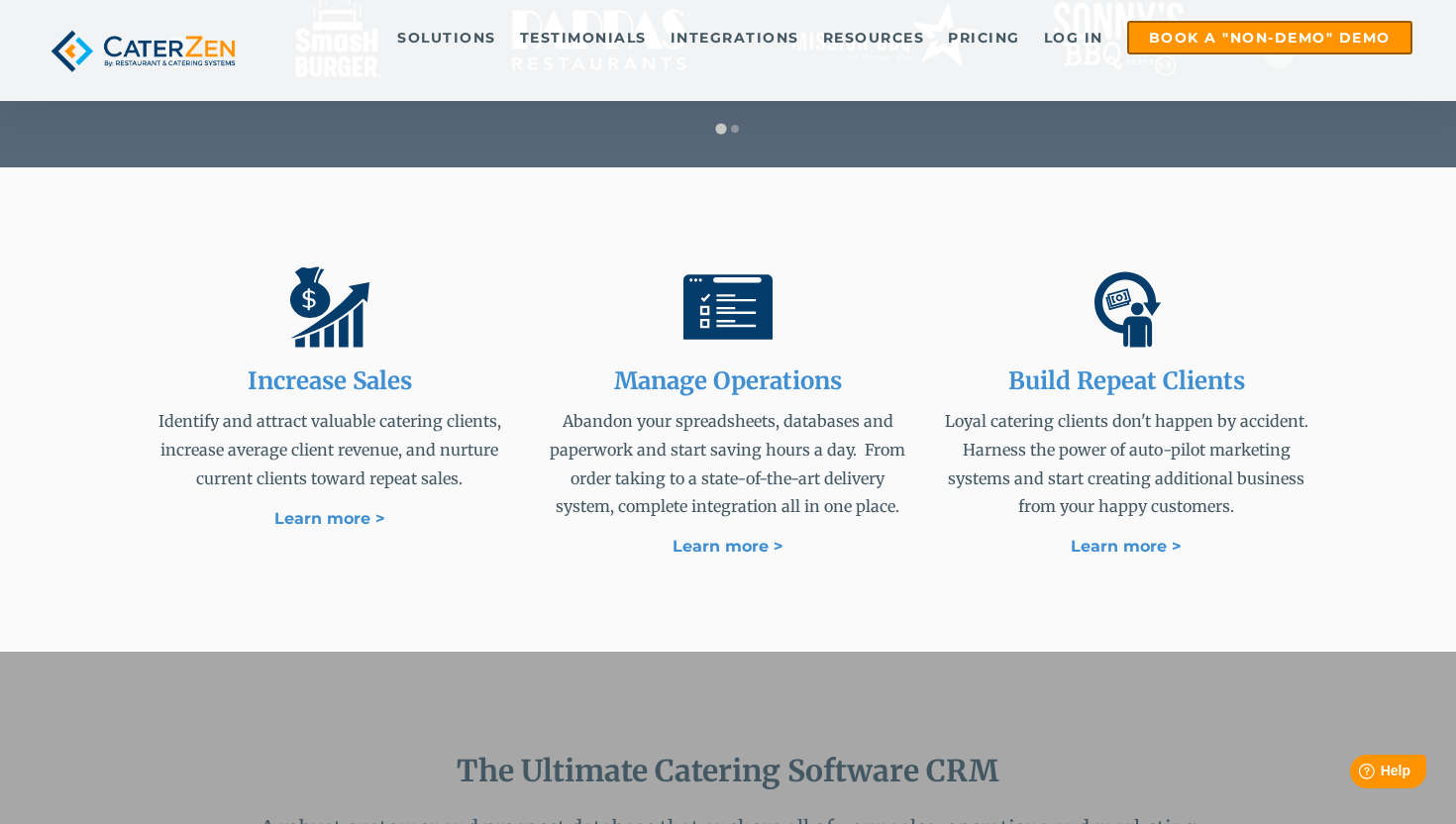 click on "Increase Sales
Identify and attract valuable catering clients, increase average client revenue, and nurture current clients toward repeat sales.
Learn more >
Manage Operations
Abandon your spreadsheets, databases and paperwork and start saving hours a day.  From order taking to a state-of-the-art delivery system, complete integration all in one place.
Learn more >
Build Repeat Clients
Loyal catering clients don't happen by accident. Harness the power of auto-pilot marketing systems and start creating additional business from your happy customers.
Learn more >" at bounding box center (728, 409) 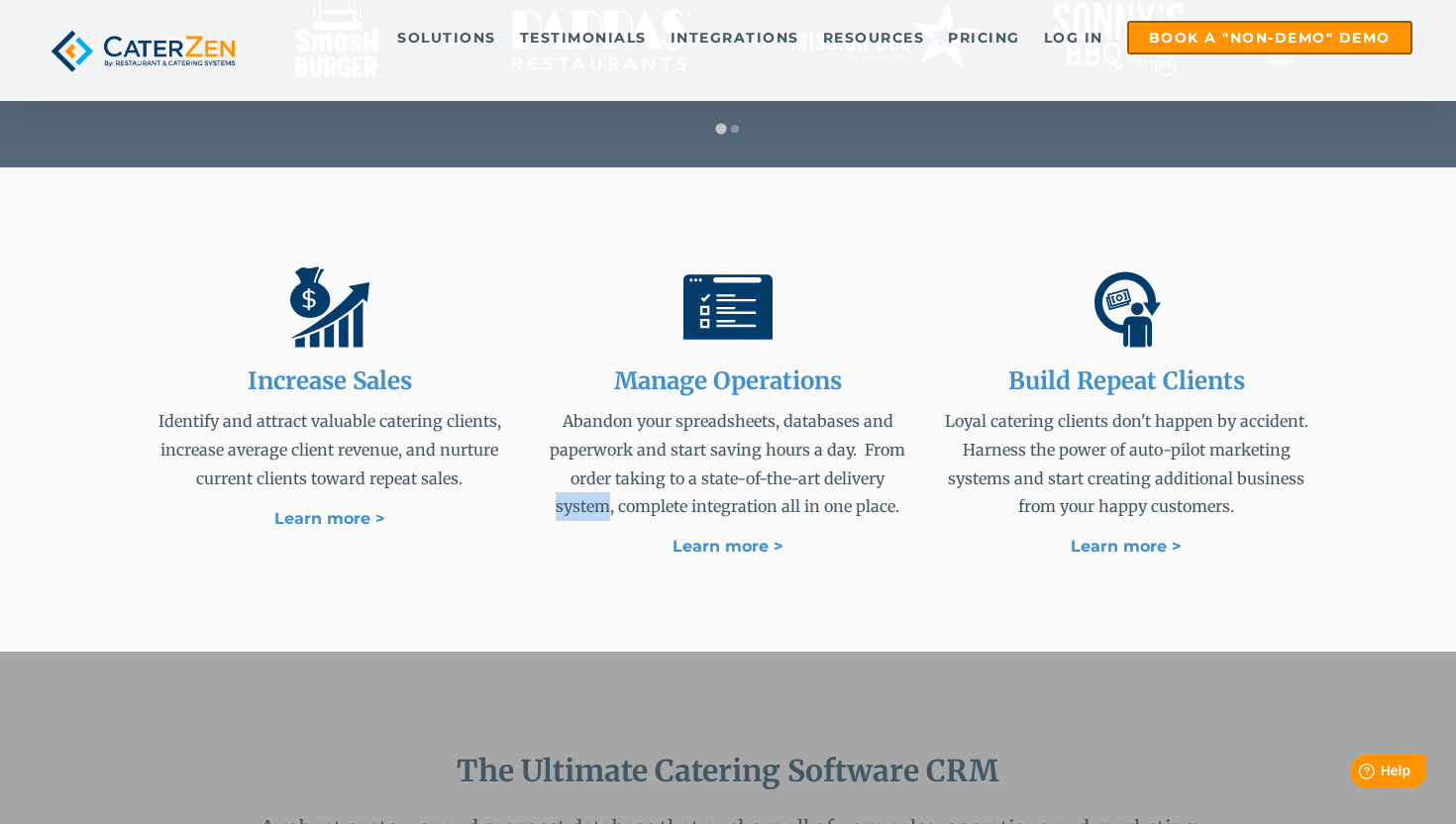 click on "Increase Sales
Identify and attract valuable catering clients, increase average client revenue, and nurture current clients toward repeat sales.
Learn more >
Manage Operations
Abandon your spreadsheets, databases and paperwork and start saving hours a day.  From order taking to a state-of-the-art delivery system, complete integration all in one place.
Learn more >
Build Repeat Clients
Loyal catering clients don't happen by accident. Harness the power of auto-pilot marketing systems and start creating additional business from your happy customers.
Learn more >" at bounding box center [728, 409] 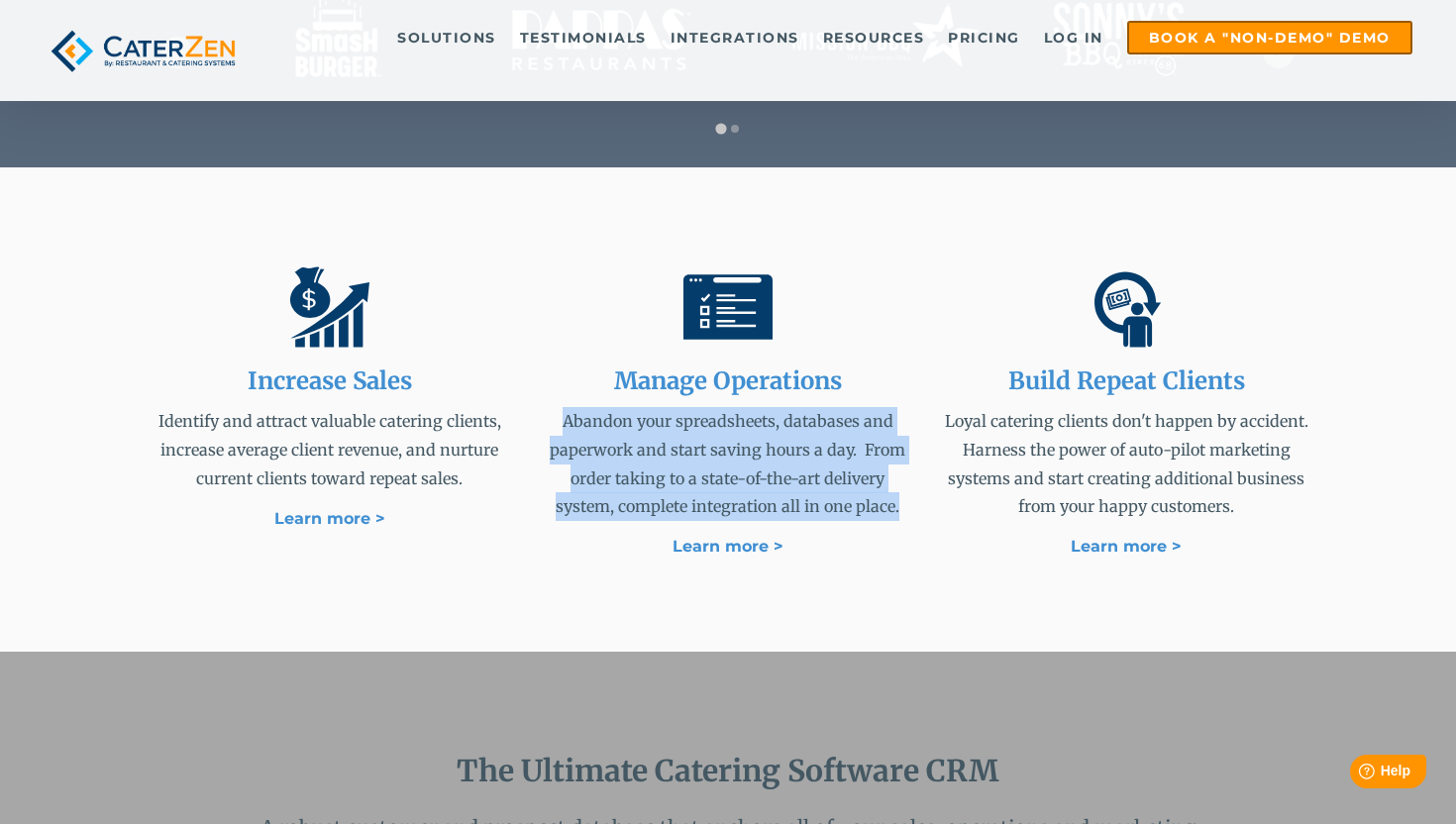 click on "Increase Sales
Identify and attract valuable catering clients, increase average client revenue, and nurture current clients toward repeat sales.
Learn more >
Manage Operations
Abandon your spreadsheets, databases and paperwork and start saving hours a day.  From order taking to a state-of-the-art delivery system, complete integration all in one place.
Learn more >
Build Repeat Clients
Loyal catering clients don't happen by accident. Harness the power of auto-pilot marketing systems and start creating additional business from your happy customers.
Learn more >" at bounding box center [728, 409] 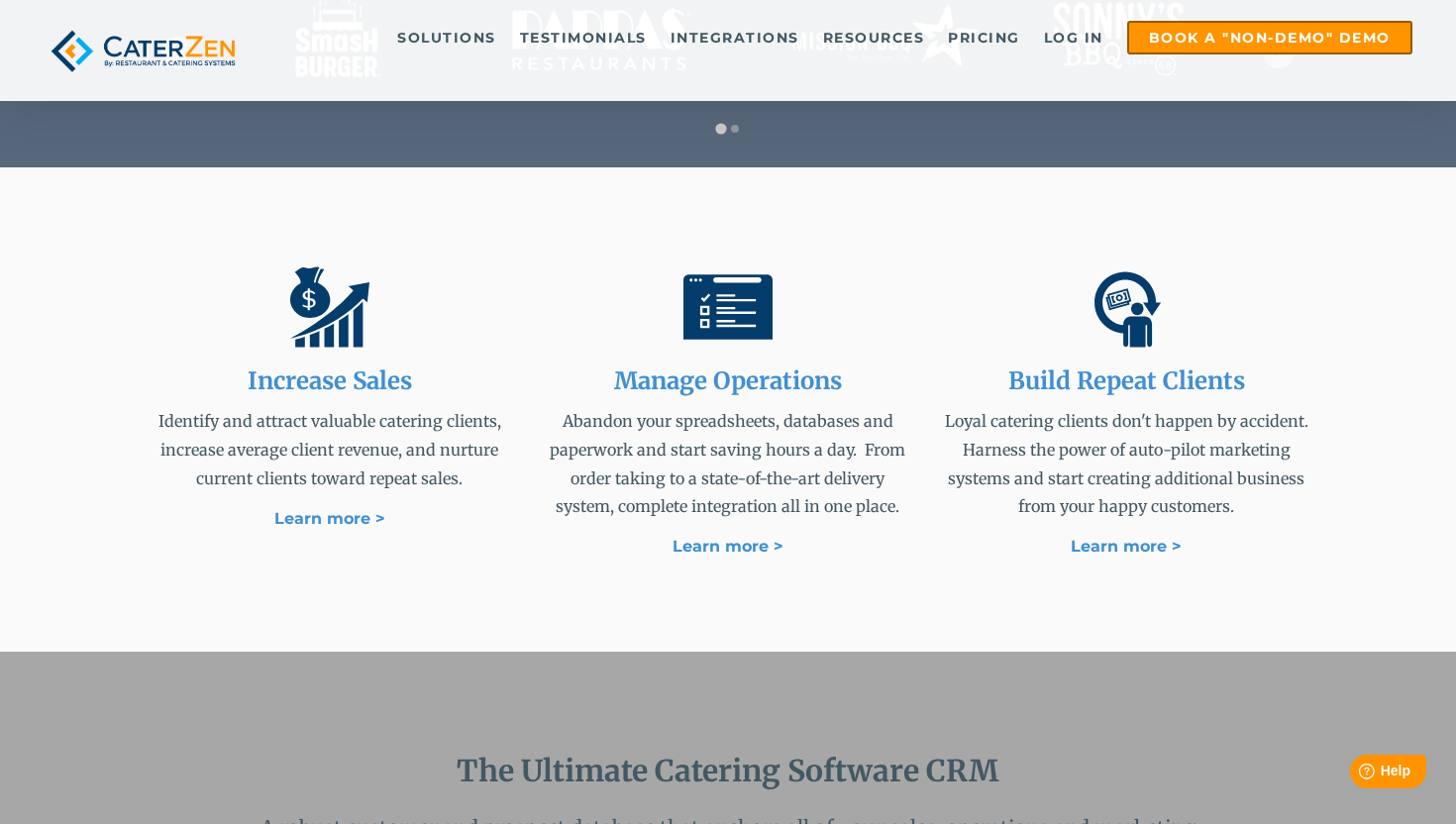 click on "Increase Sales
Identify and attract valuable catering clients, increase average client revenue, and nurture current clients toward repeat sales.
Learn more >
Manage Operations
Abandon your spreadsheets, databases and paperwork and start saving hours a day.  From order taking to a state-of-the-art delivery system, complete integration all in one place.
Learn more >
Build Repeat Clients
Loyal catering clients don't happen by accident. Harness the power of auto-pilot marketing systems and start creating additional business from your happy customers.
Learn more >" at bounding box center [728, 409] 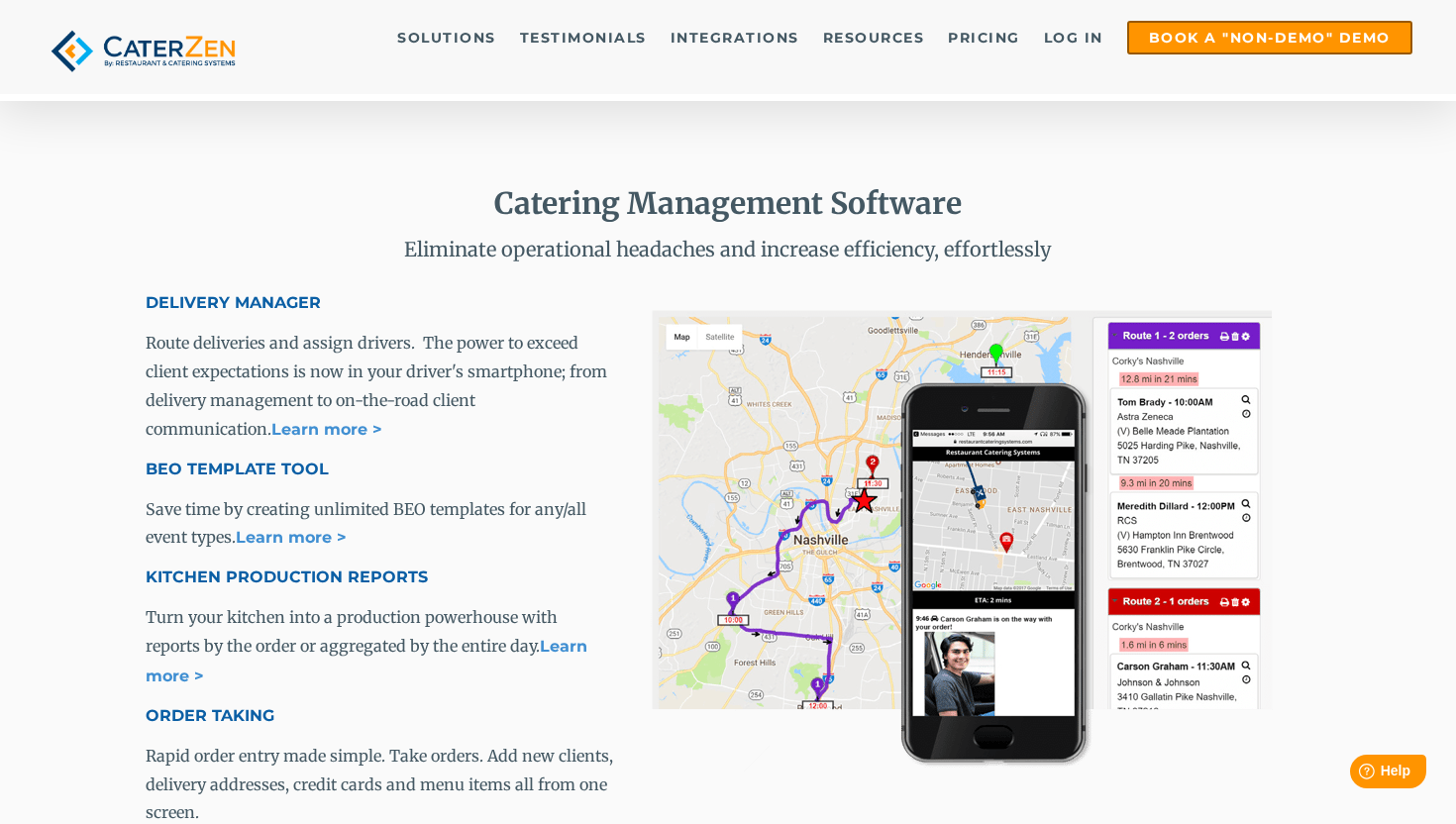 scroll, scrollTop: 2636, scrollLeft: 0, axis: vertical 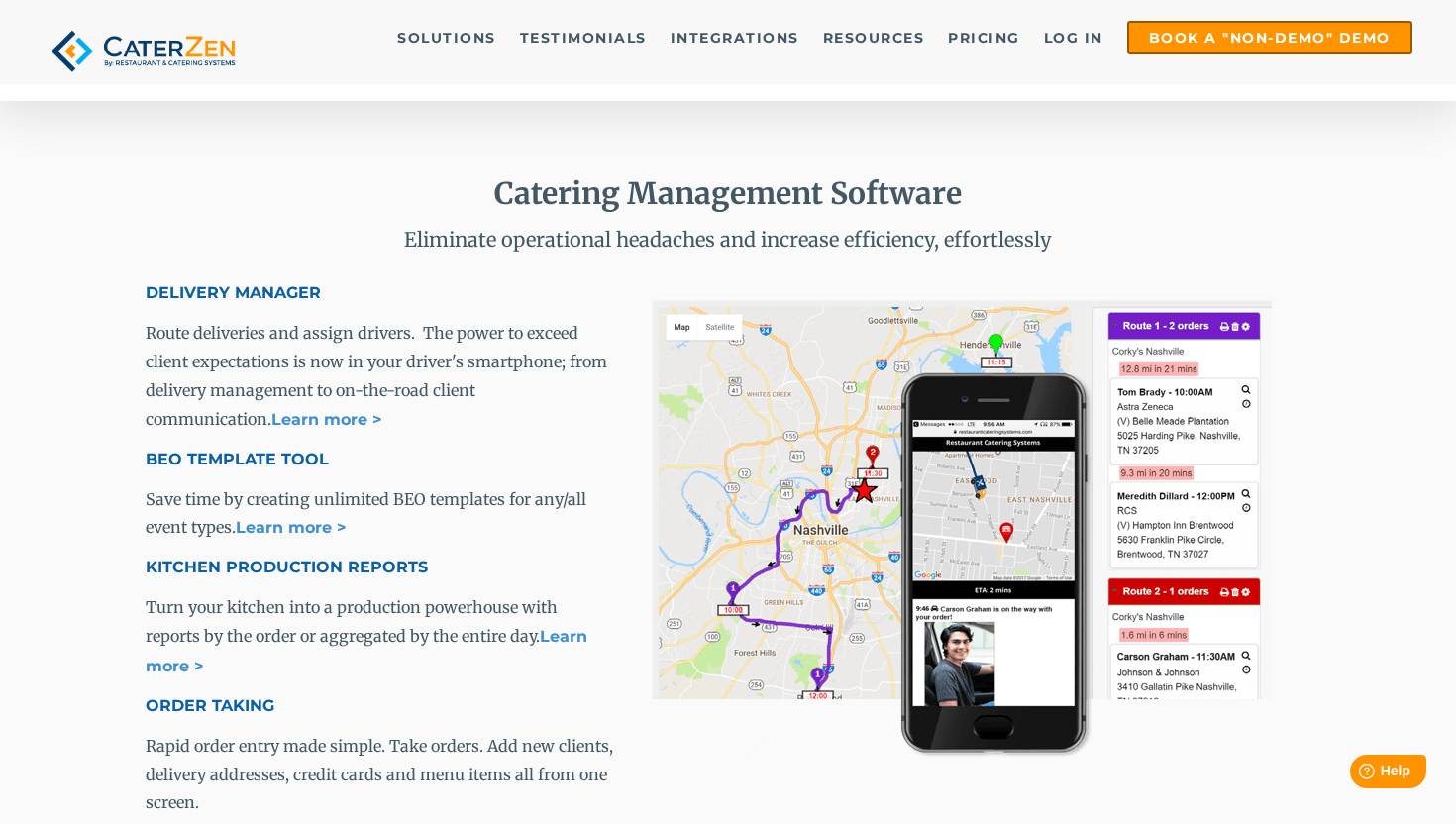 click on "Catering Management Software
Eliminate operational headaches and increase efficiency, effortlessly
DELIVERY MANAGER
Route deliveries and assign drivers.  The power to exceed client expectations is now in your driver's smartphone; from delivery management to on-the-road client communication.   Learn more >
BEO TEMPLATE TOOL
Save time by creating unlimited BEO templates for any/all event types.   Learn more >
KITCHEN PRODUCTION REPORTS
Turn your kitchen into a production powerhouse with reports by the order or aggregated by the entire day.   Learn more >
ORDER TAKING
Rapid order entry made simple. Take orders. Add new clients, delivery addresses, credit cards and menu items all from one screen.
Learn more about our  Catering Management Software features" at bounding box center [728, 544] 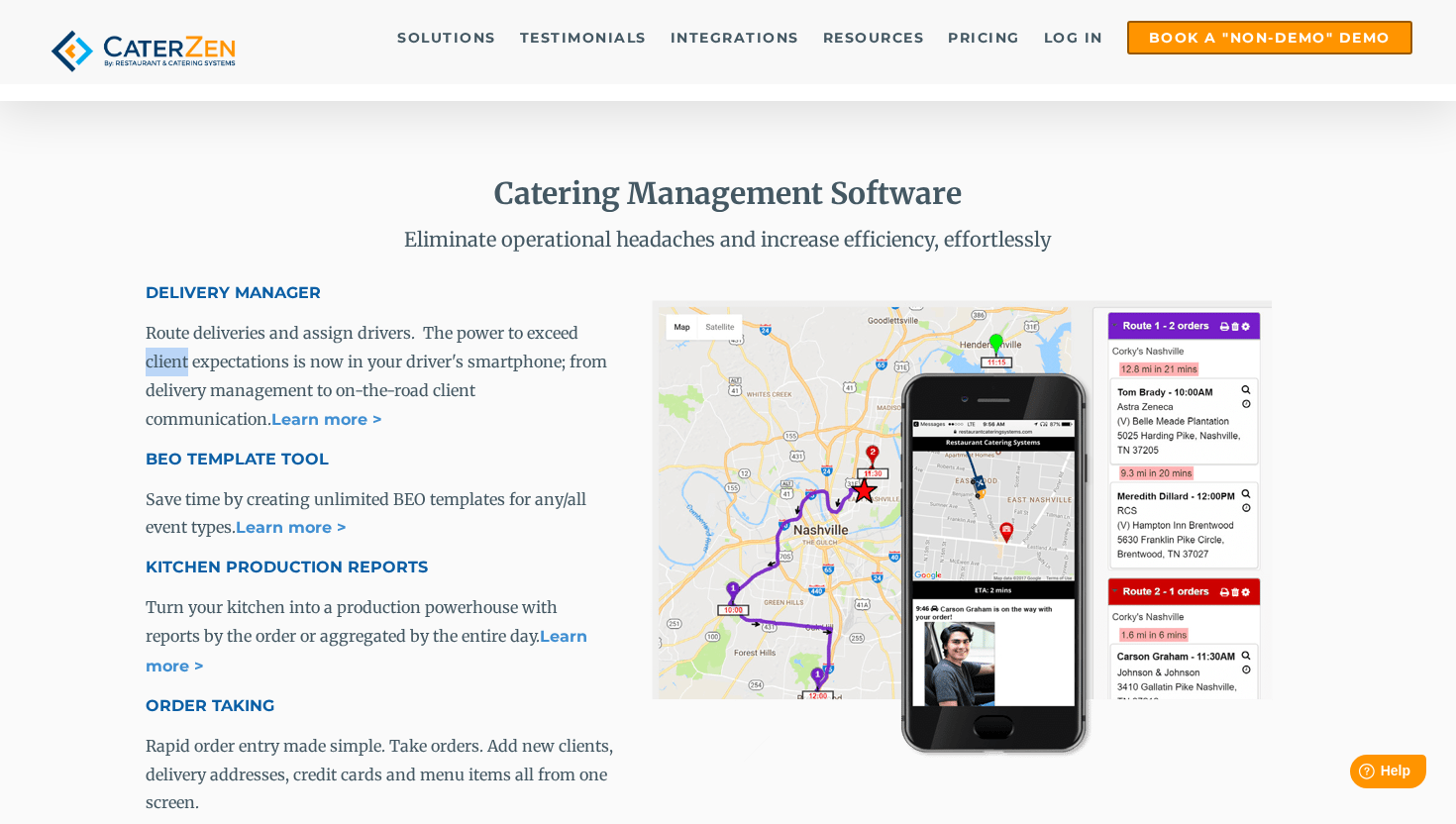 click on "Catering Management Software
Eliminate operational headaches and increase efficiency, effortlessly
DELIVERY MANAGER
Route deliveries and assign drivers.  The power to exceed client expectations is now in your driver's smartphone; from delivery management to on-the-road client communication.   Learn more >
BEO TEMPLATE TOOL
Save time by creating unlimited BEO templates for any/all event types.   Learn more >
KITCHEN PRODUCTION REPORTS
Turn your kitchen into a production powerhouse with reports by the order or aggregated by the entire day.   Learn more >
ORDER TAKING
Rapid order entry made simple. Take orders. Add new clients, delivery addresses, credit cards and menu items all from one screen.
Learn more about our  Catering Management Software features" at bounding box center (728, 544) 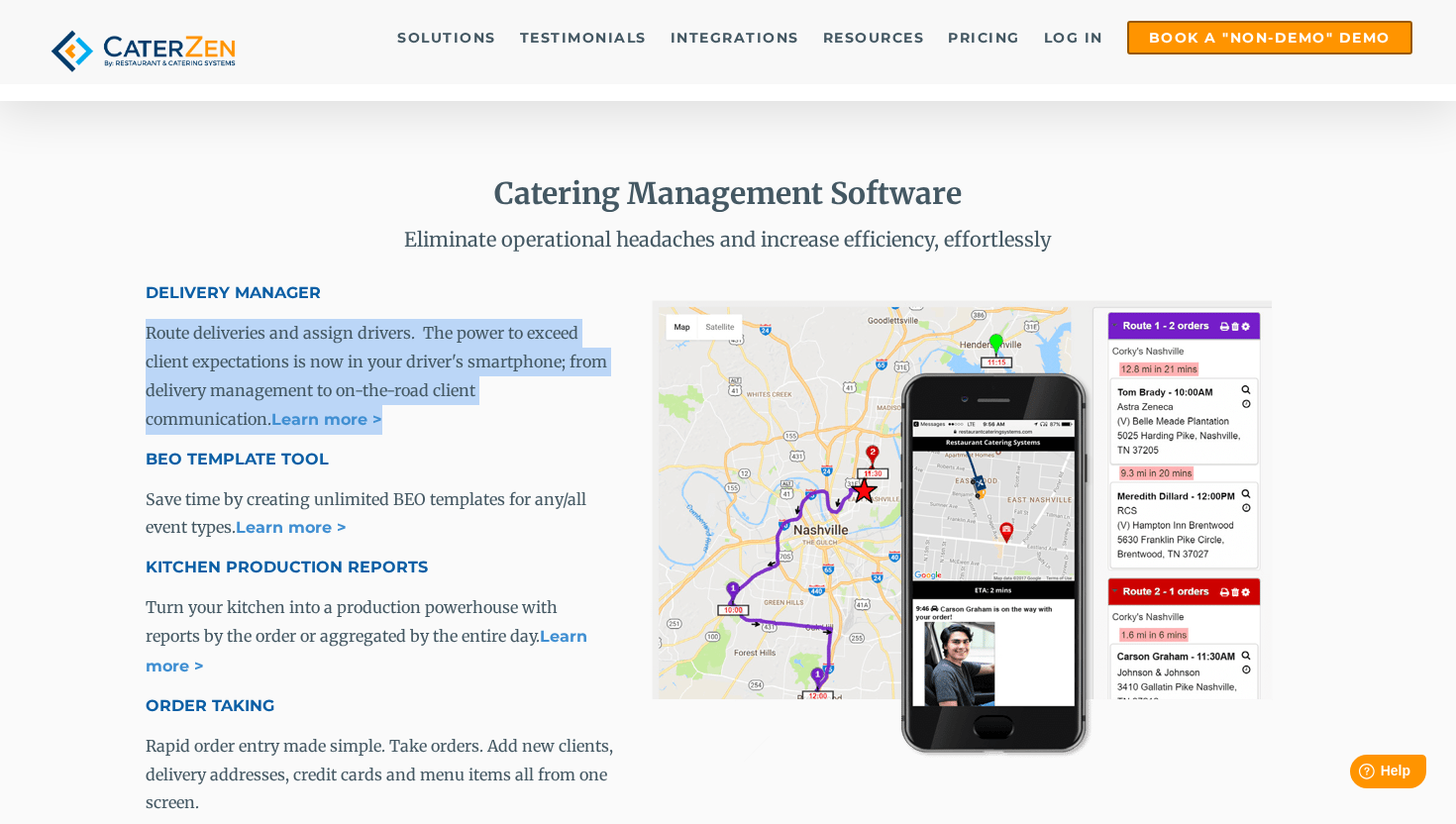 click on "Catering Management Software
Eliminate operational headaches and increase efficiency, effortlessly
DELIVERY MANAGER
Route deliveries and assign drivers.  The power to exceed client expectations is now in your driver's smartphone; from delivery management to on-the-road client communication.   Learn more >
BEO TEMPLATE TOOL
Save time by creating unlimited BEO templates for any/all event types.   Learn more >
KITCHEN PRODUCTION REPORTS
Turn your kitchen into a production powerhouse with reports by the order or aggregated by the entire day.   Learn more >
ORDER TAKING
Rapid order entry made simple. Take orders. Add new clients, delivery addresses, credit cards and menu items all from one screen.
Learn more about our  Catering Management Software features" at bounding box center (728, 544) 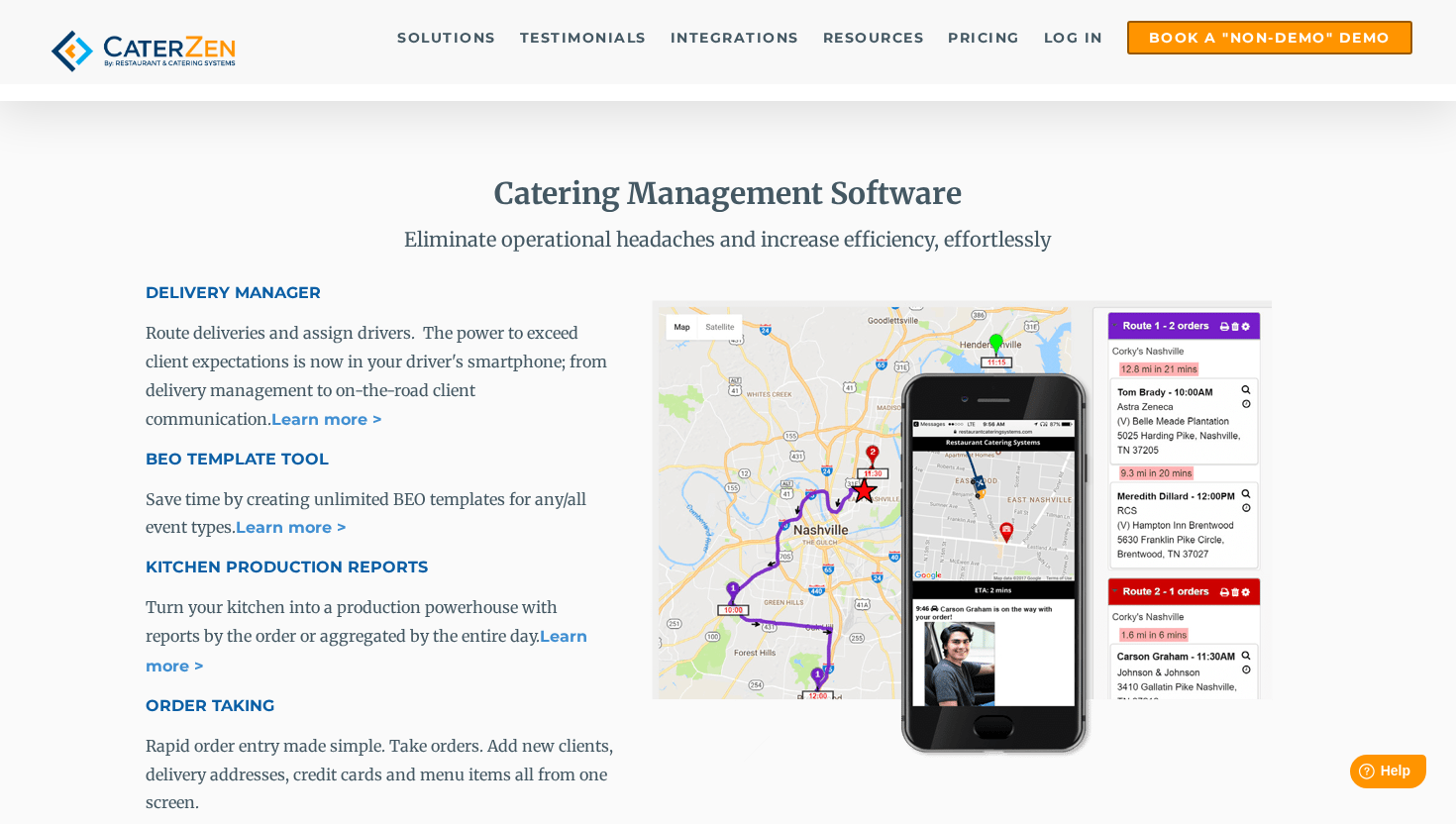 click on "Catering Management Software
Eliminate operational headaches and increase efficiency, effortlessly
DELIVERY MANAGER
Route deliveries and assign drivers.  The power to exceed client expectations is now in your driver's smartphone; from delivery management to on-the-road client communication.   Learn more >
BEO TEMPLATE TOOL
Save time by creating unlimited BEO templates for any/all event types.   Learn more >
KITCHEN PRODUCTION REPORTS
Turn your kitchen into a production powerhouse with reports by the order or aggregated by the entire day.   Learn more >
ORDER TAKING
Rapid order entry made simple. Take orders. Add new clients, delivery addresses, credit cards and menu items all from one screen.
Learn more about our  Catering Management Software features" at bounding box center (728, 544) 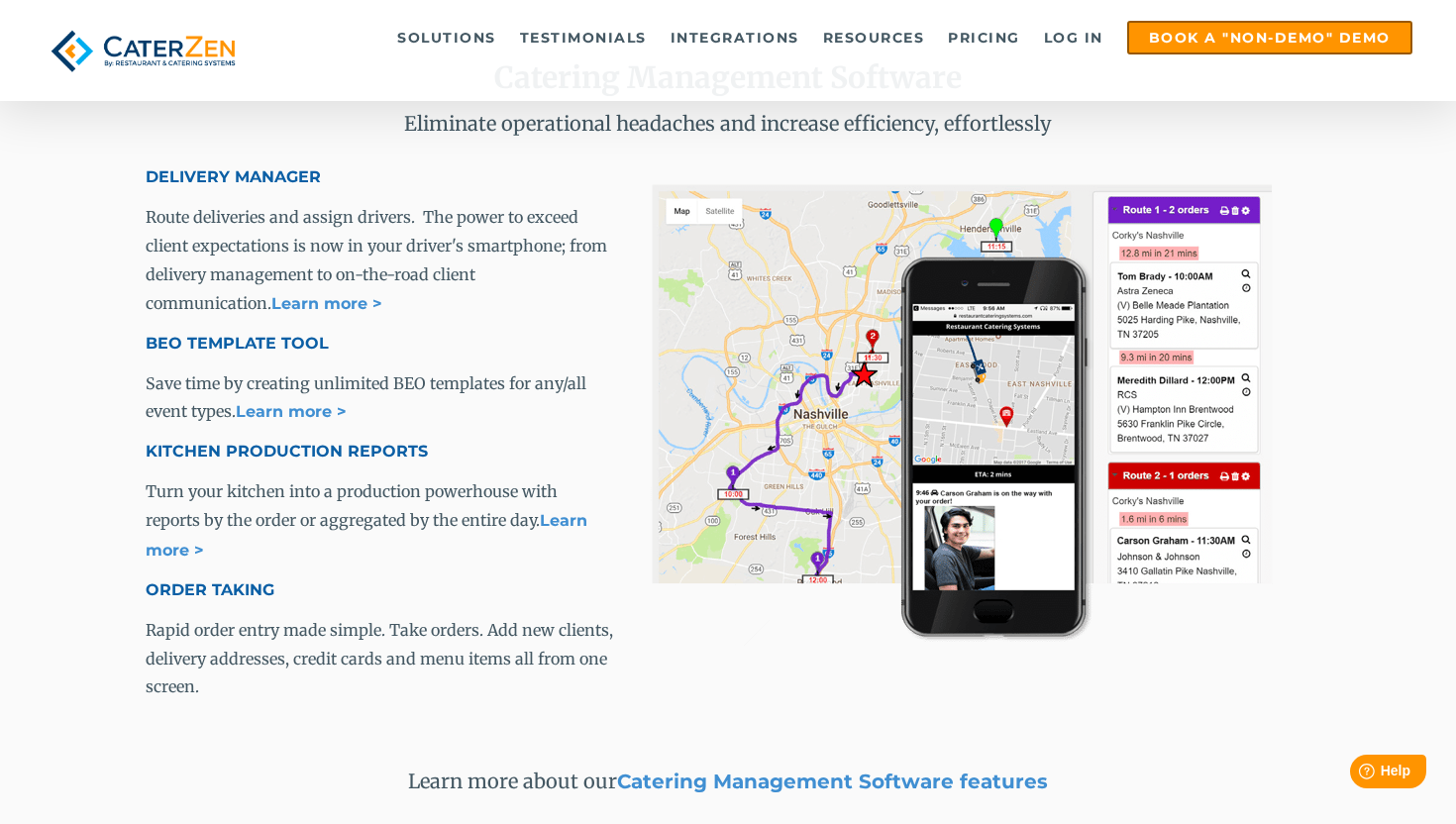 scroll, scrollTop: 2756, scrollLeft: 0, axis: vertical 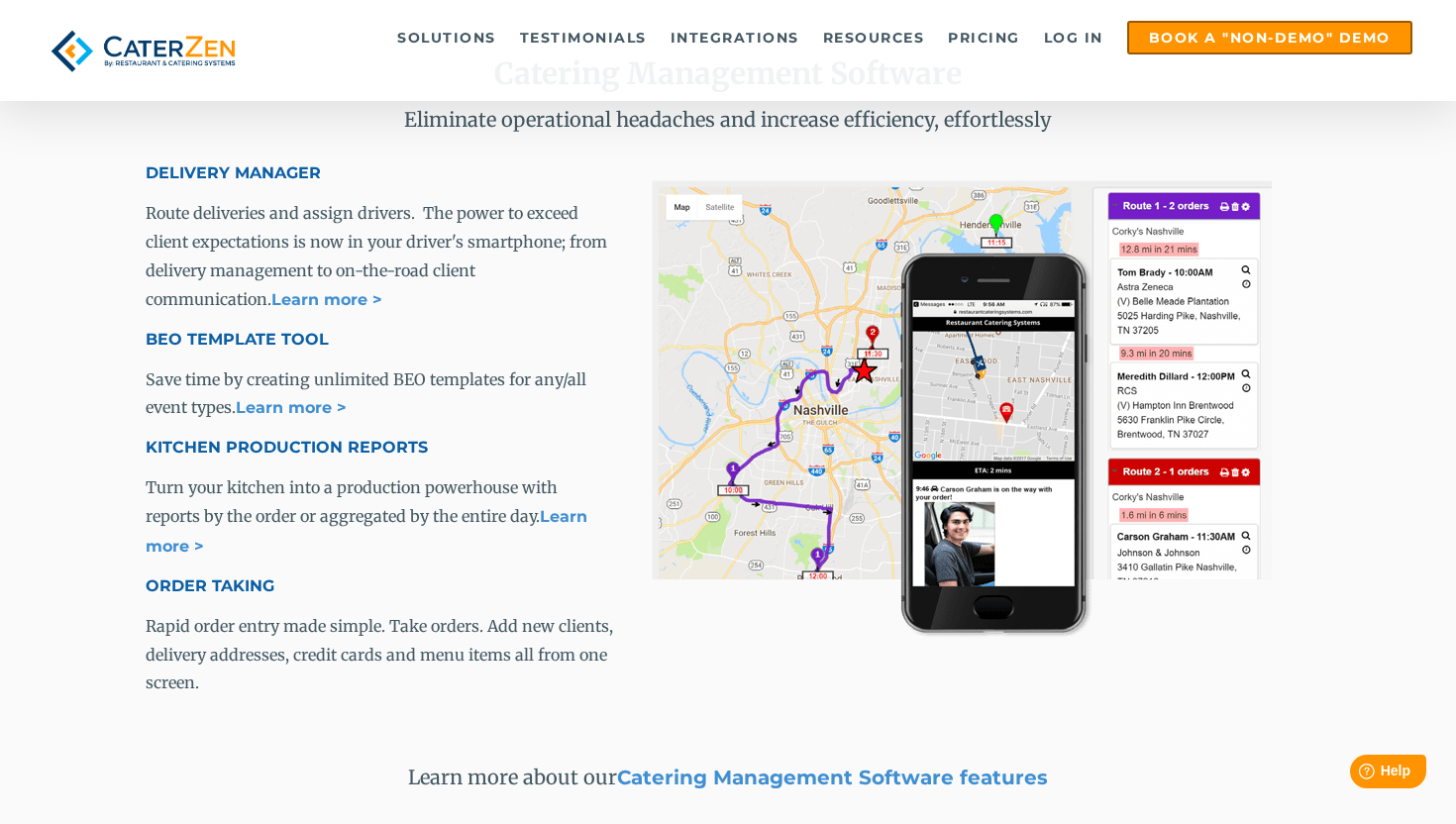 click on "Catering Management Software
Eliminate operational headaches and increase efficiency, effortlessly
DELIVERY MANAGER
Route deliveries and assign drivers.  The power to exceed client expectations is now in your driver's smartphone; from delivery management to on-the-road client communication.   Learn more >
BEO TEMPLATE TOOL
Save time by creating unlimited BEO templates for any/all event types.   Learn more >
KITCHEN PRODUCTION REPORTS
Turn your kitchen into a production powerhouse with reports by the order or aggregated by the entire day.   Learn more >
ORDER TAKING
Rapid order entry made simple. Take orders. Add new clients, delivery addresses, credit cards and menu items all from one screen.
Learn more about our  Catering Management Software features" at bounding box center (728, 424) 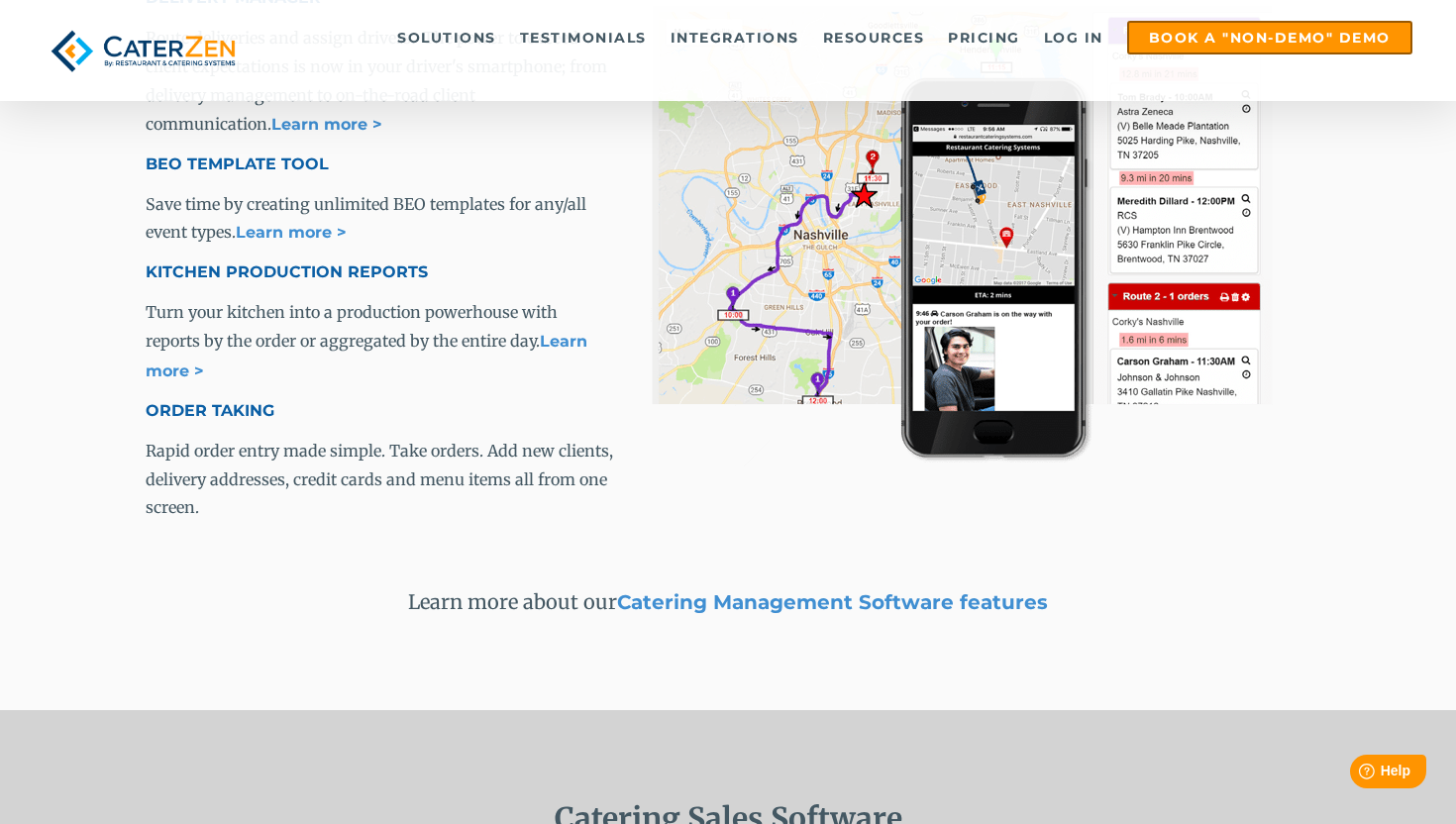 scroll, scrollTop: 2937, scrollLeft: 0, axis: vertical 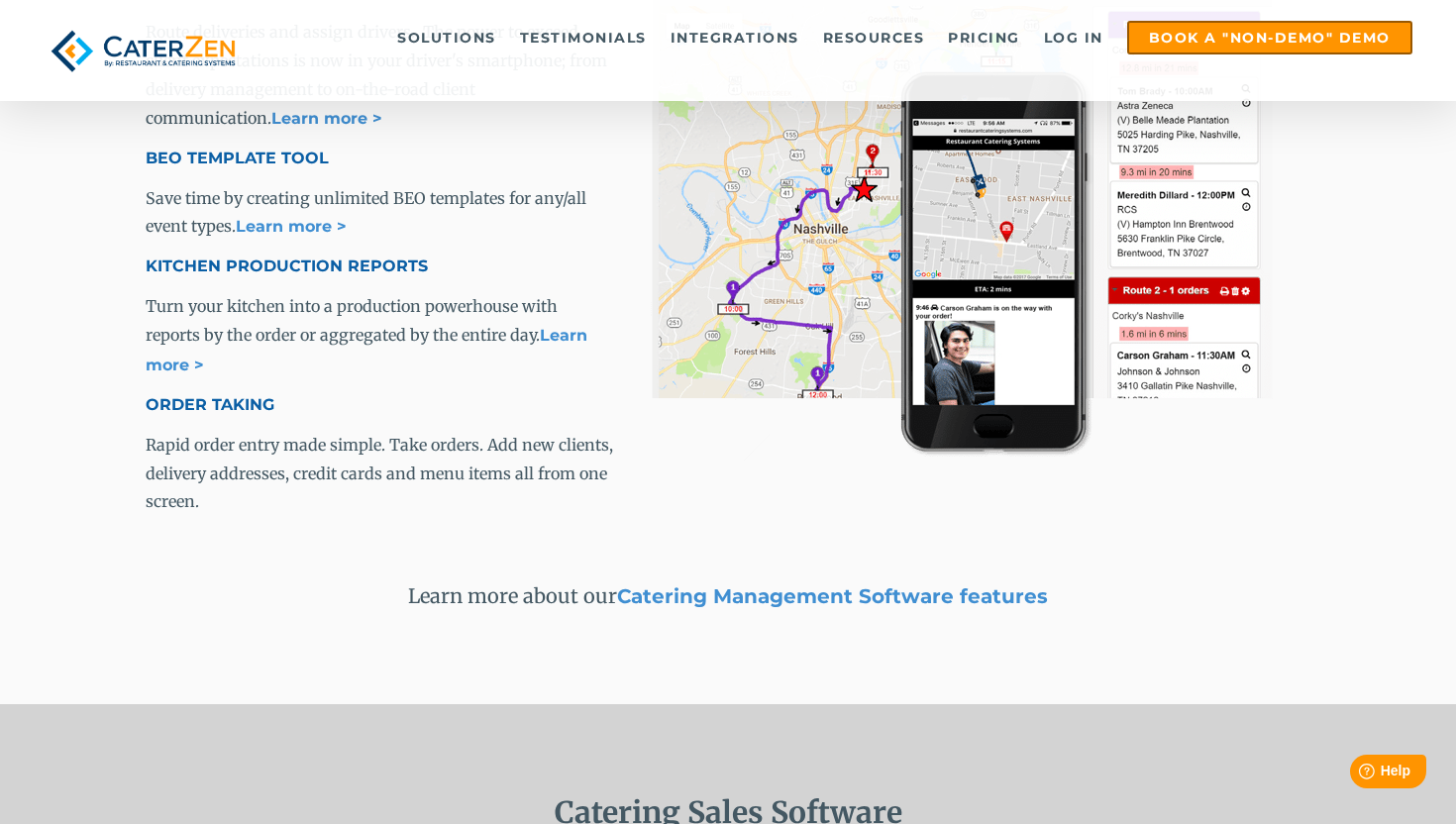 click on "Catering Management Software
Eliminate operational headaches and increase efficiency, effortlessly
DELIVERY MANAGER
Route deliveries and assign drivers.  The power to exceed client expectations is now in your driver's smartphone; from delivery management to on-the-road client communication.   Learn more >
BEO TEMPLATE TOOL
Save time by creating unlimited BEO templates for any/all event types.   Learn more >
KITCHEN PRODUCTION REPORTS
Turn your kitchen into a production powerhouse with reports by the order or aggregated by the entire day.   Learn more >
ORDER TAKING
Rapid order entry made simple. Take orders. Add new clients, delivery addresses, credit cards and menu items all from one screen.
Learn more about our  Catering Management Software features" at bounding box center (728, 243) 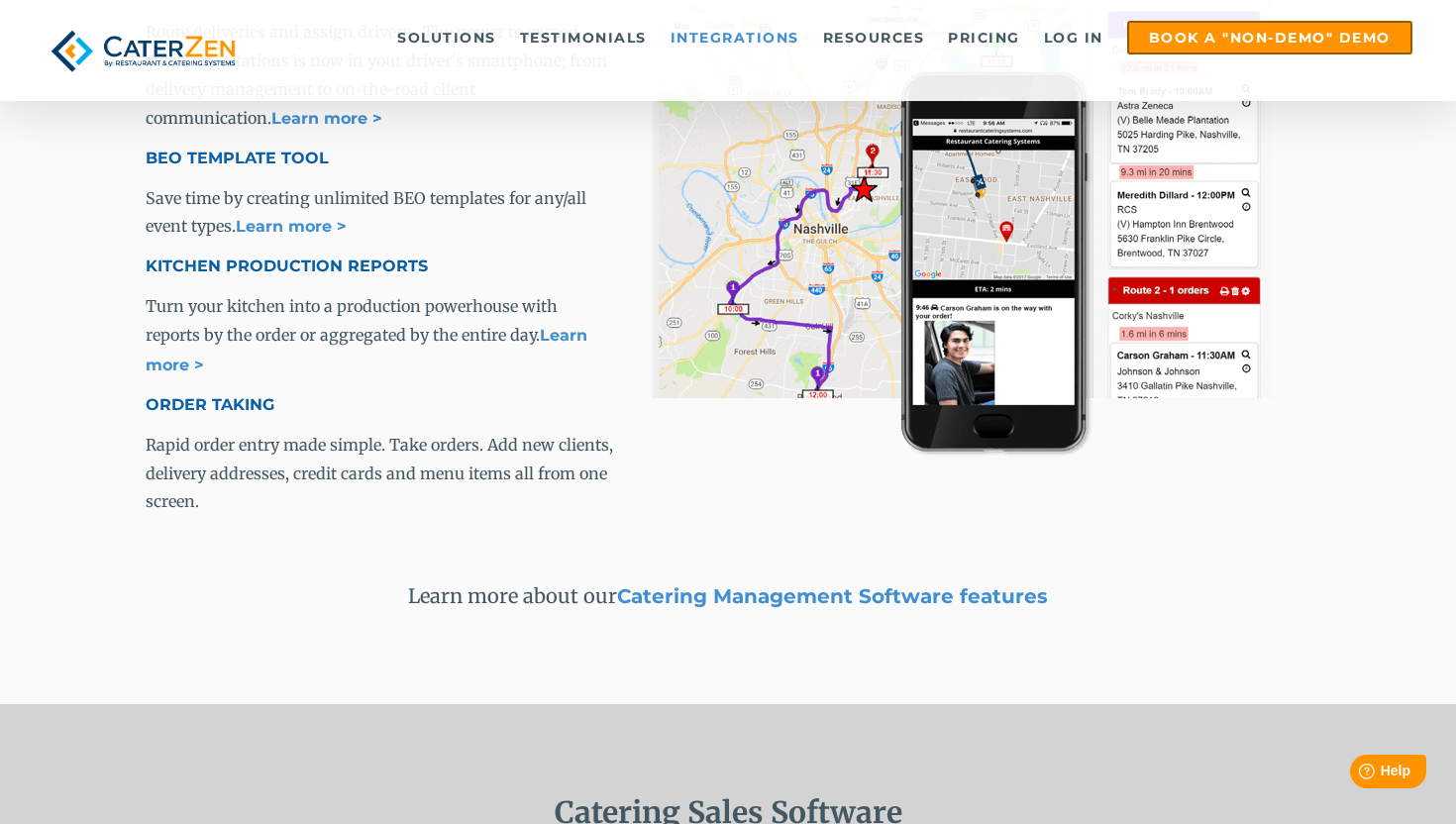click on "Integrations" at bounding box center (735, 38) 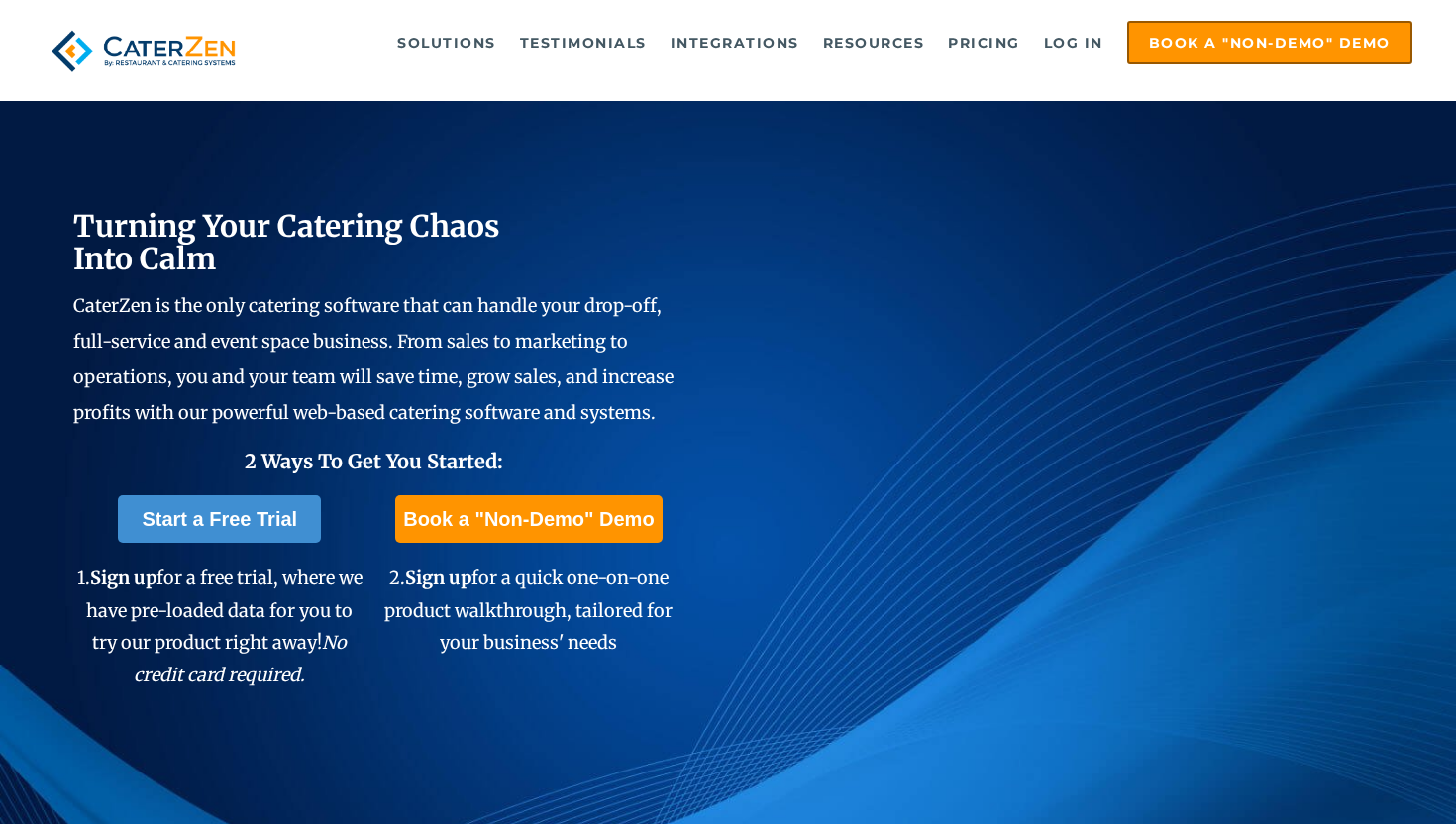 scroll, scrollTop: 0, scrollLeft: 0, axis: both 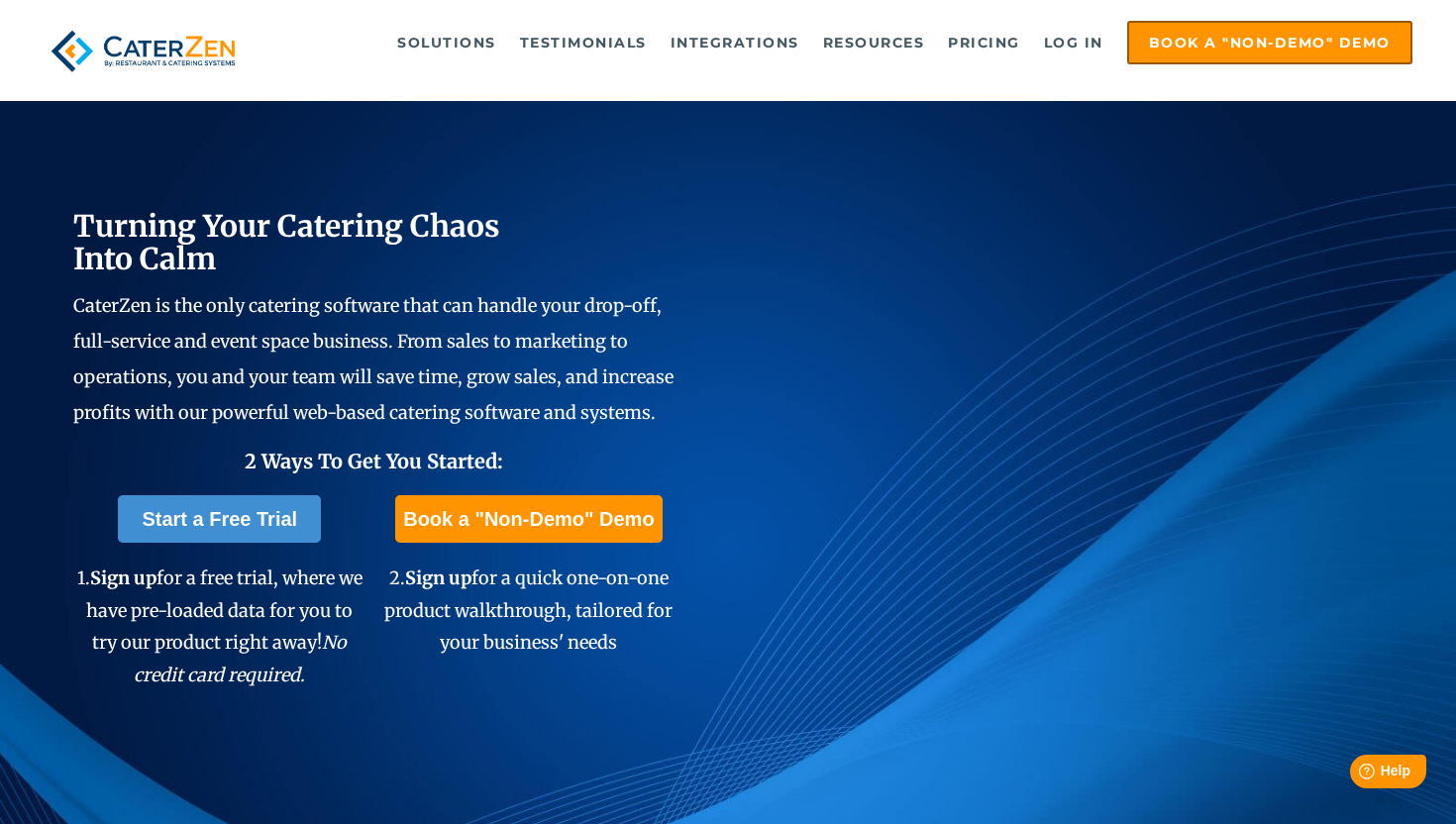 click on "2 Ways To Get You Started:" at bounding box center [374, 462] 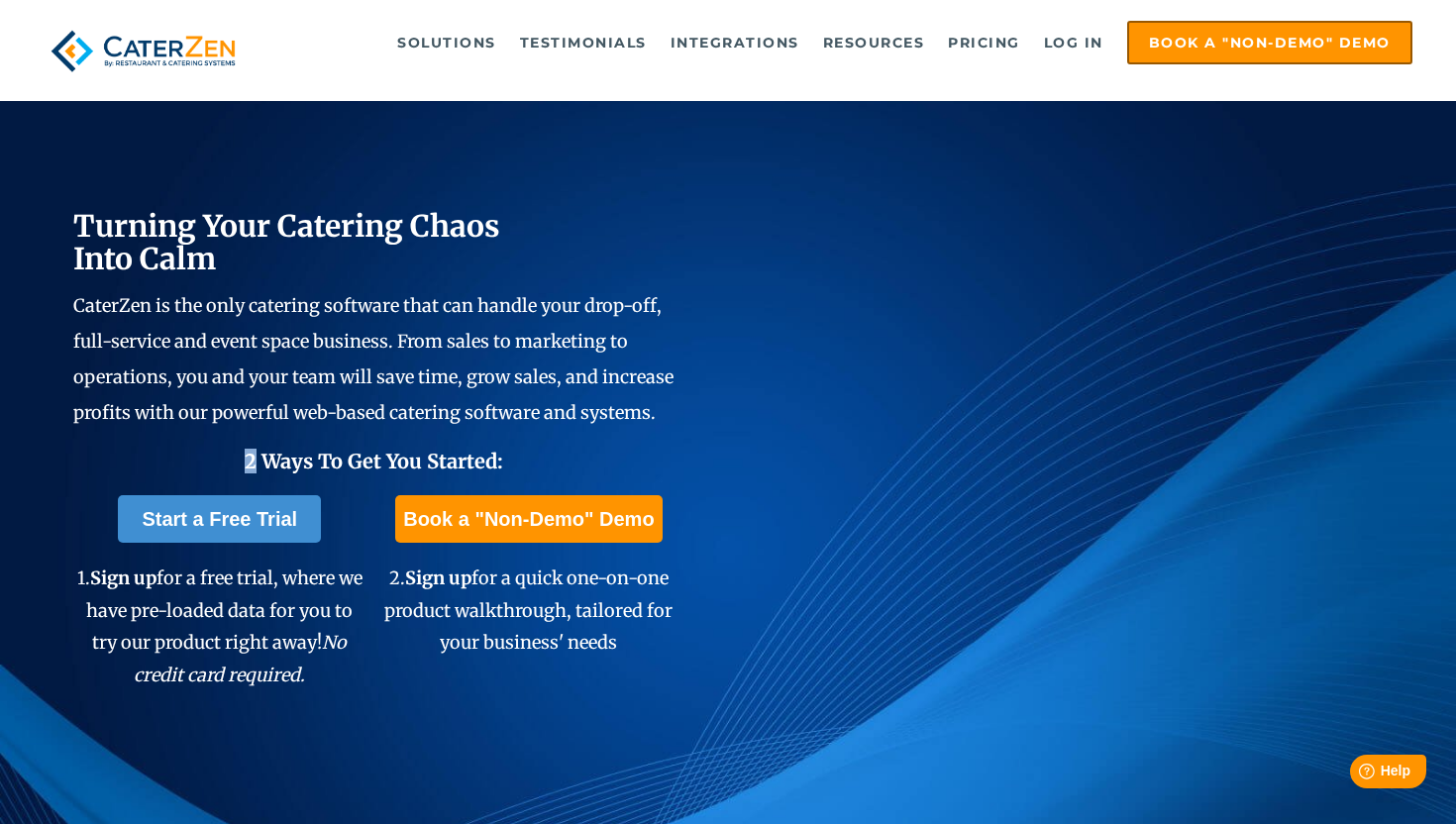 click on "2 Ways To Get You Started:" at bounding box center (374, 462) 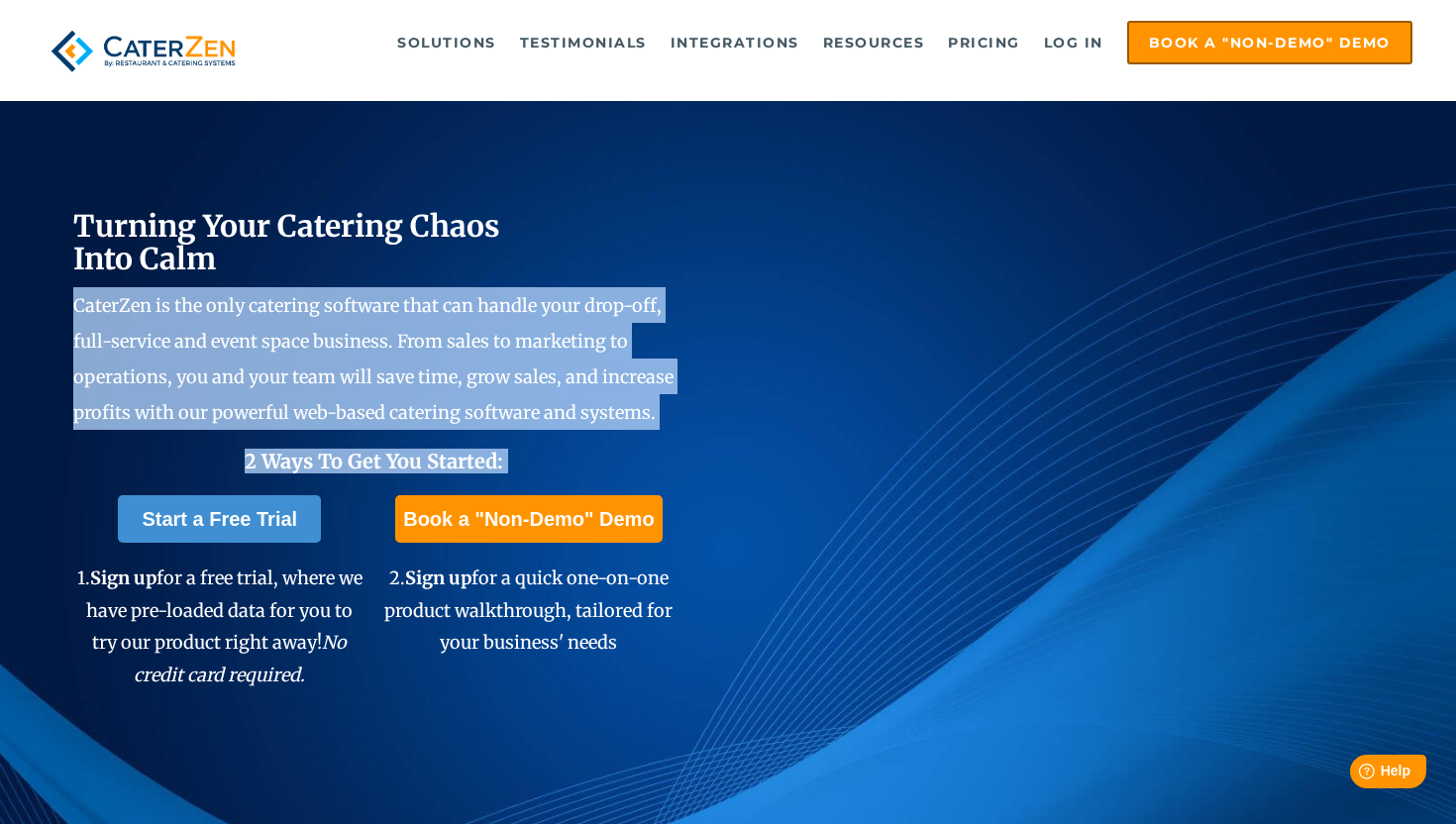 drag, startPoint x: 559, startPoint y: 305, endPoint x: 561, endPoint y: 457, distance: 152.01316 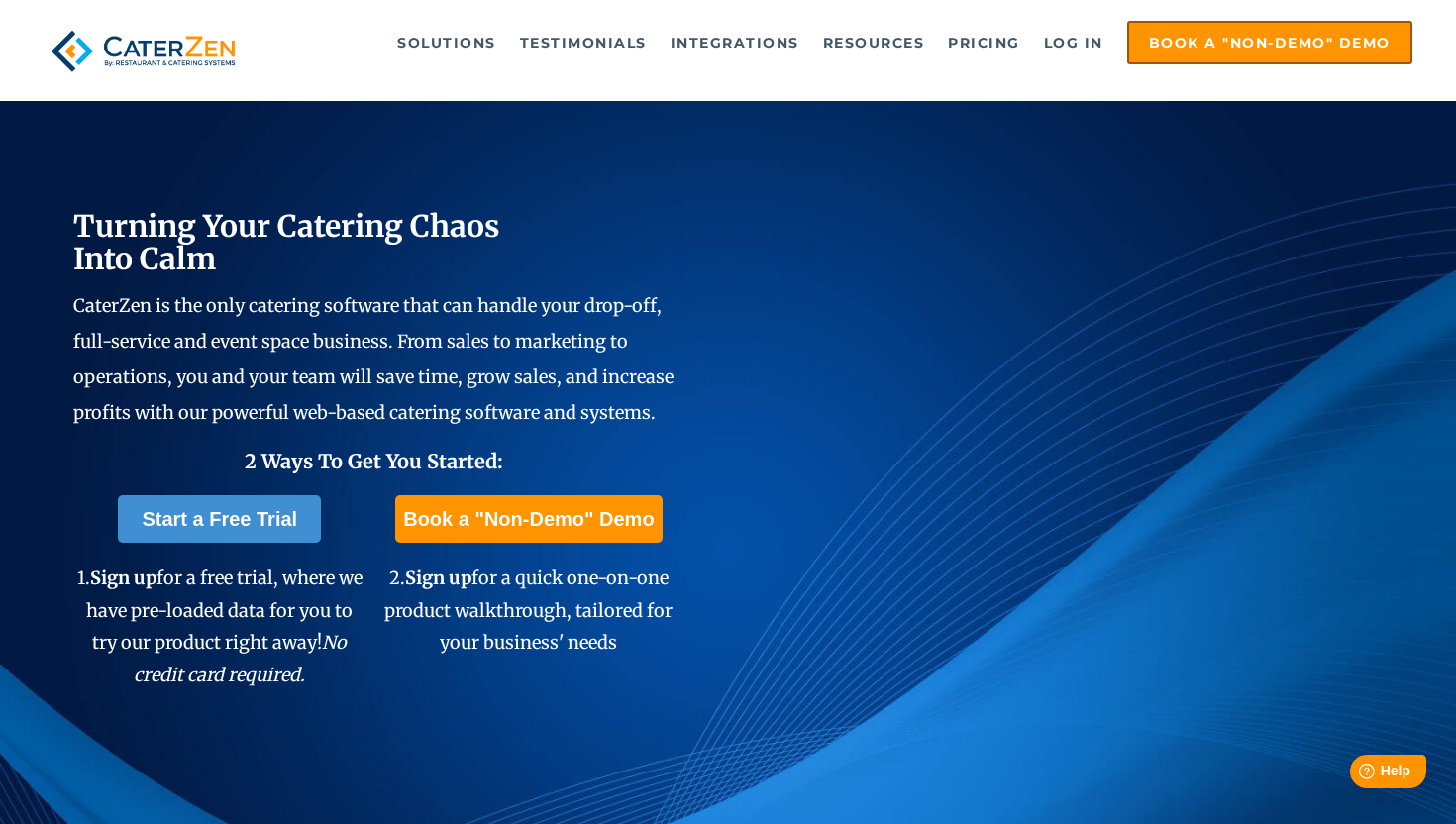 click on "2 Ways To Get You Started:" at bounding box center [374, 462] 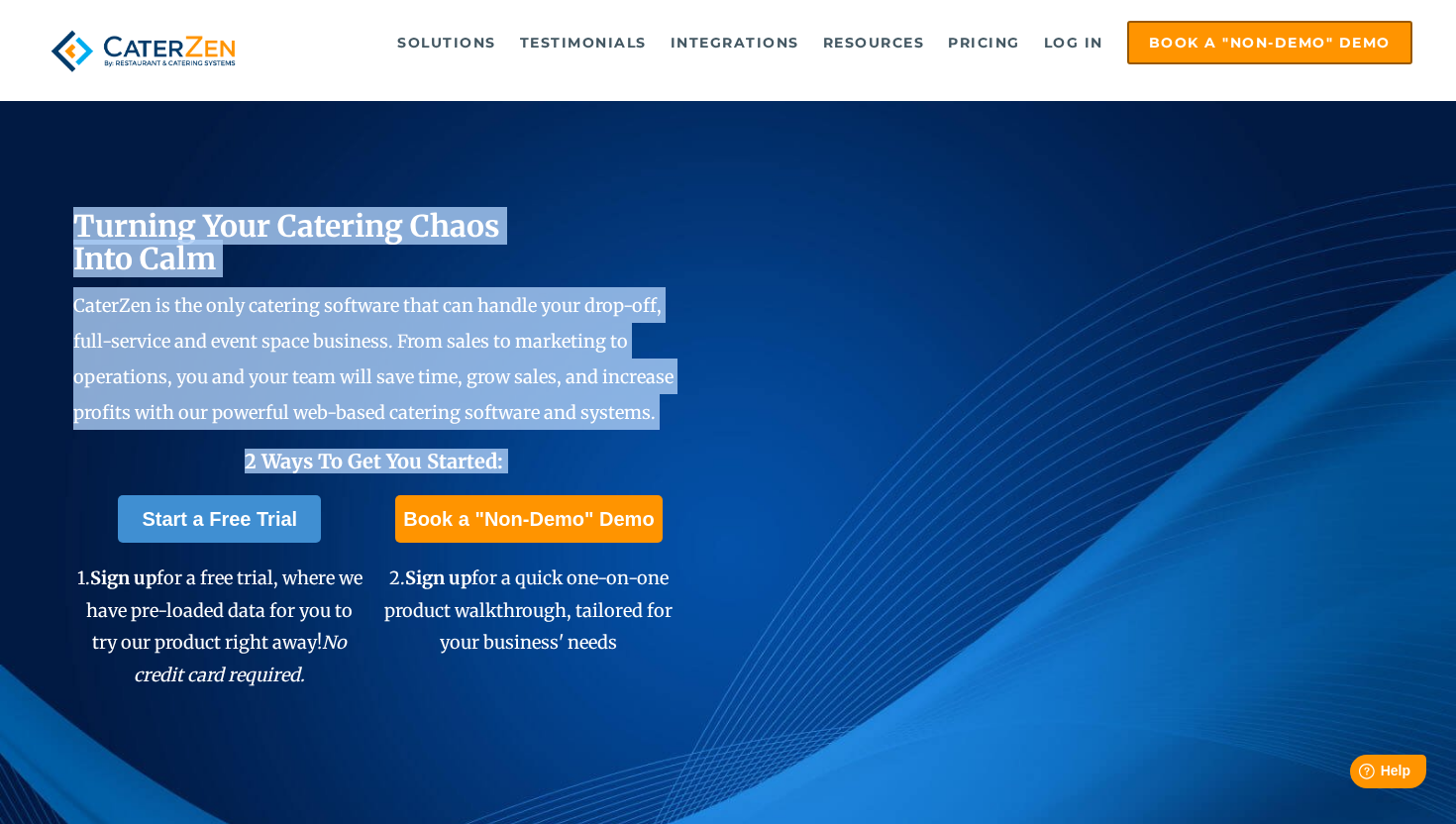 drag, startPoint x: 561, startPoint y: 457, endPoint x: 549, endPoint y: 196, distance: 261.27572 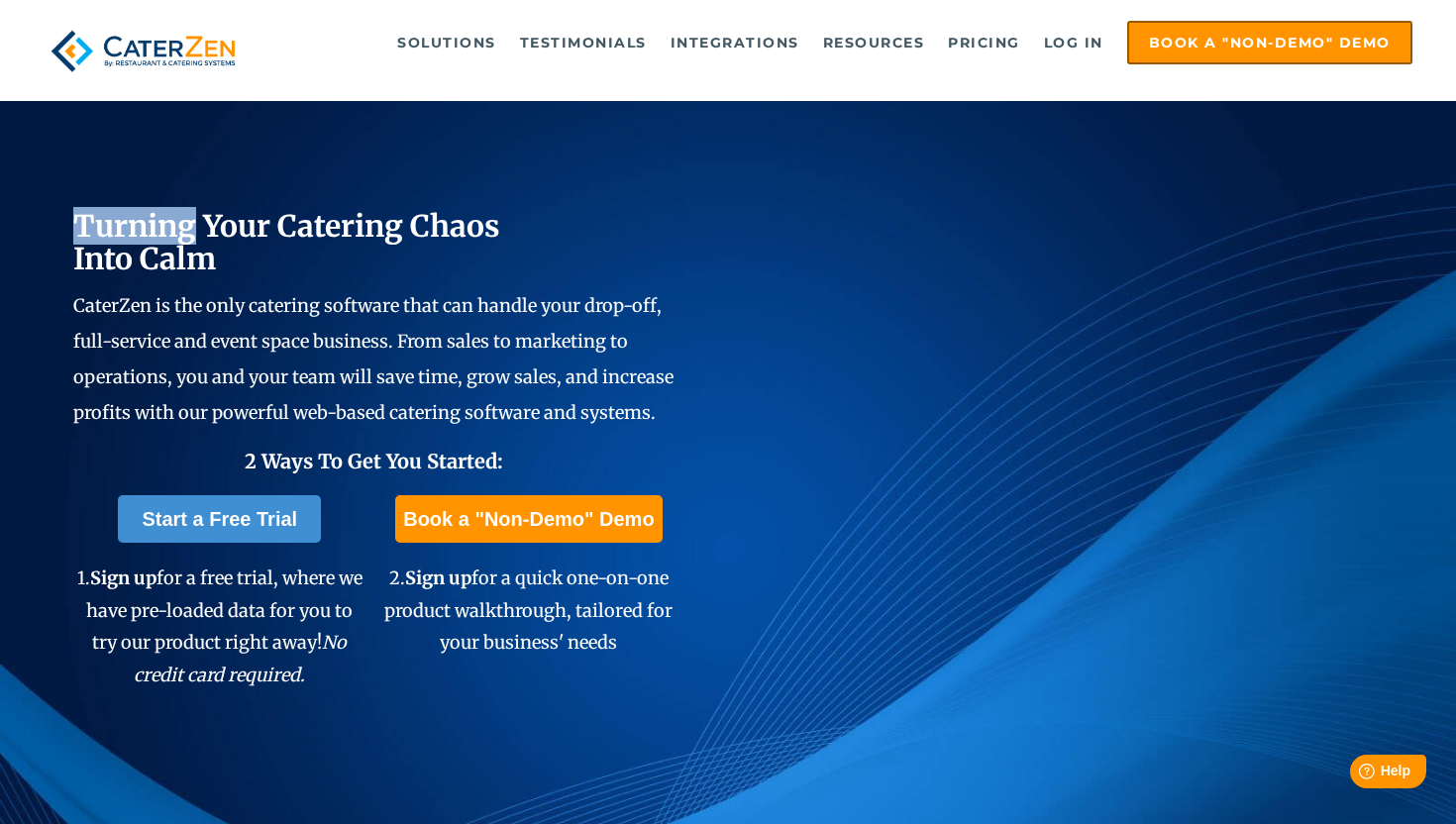 click on "Turning Your Catering Chaos Into Calm
CaterZen is the only catering software that can handle your drop-off, full-service and event space business. From sales to marketing to operations, you and your team will save time, grow sales, and increase profits with our powerful web-based catering software and systems.
2 Ways To Get You Started:
Start a Free Trial
1. Sign up for a free trial, where we have pre-loaded data for you to try our product right away! No credit card required.
Book a "Non-Demo" Demo
2. Sign up for a quick one-on-one product walkthrough, tailored for your business' needs" at bounding box center (728, 445) 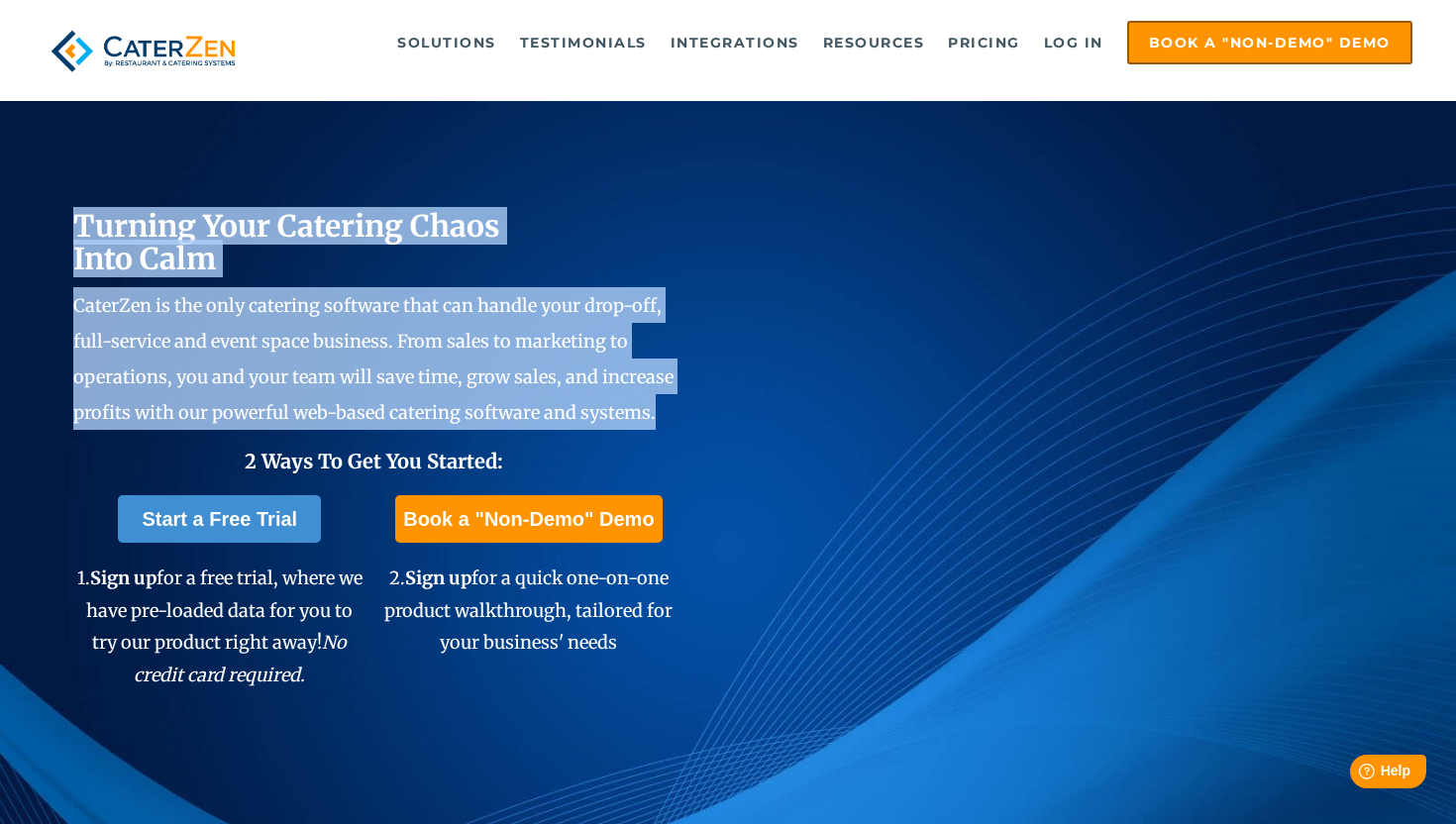 drag, startPoint x: 549, startPoint y: 196, endPoint x: 550, endPoint y: 425, distance: 229.00218 